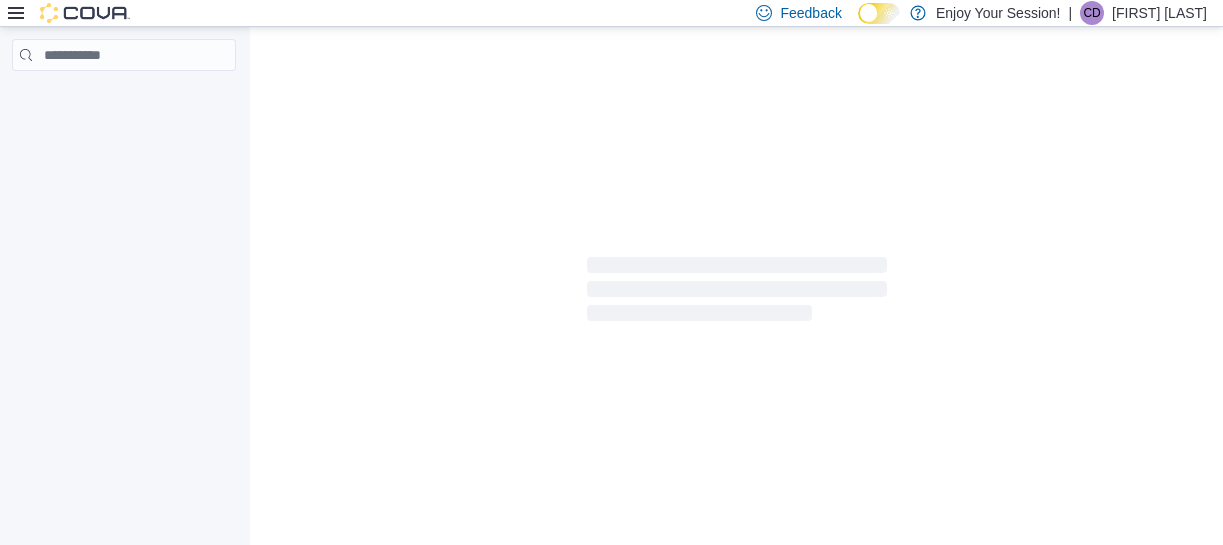 scroll, scrollTop: 0, scrollLeft: 0, axis: both 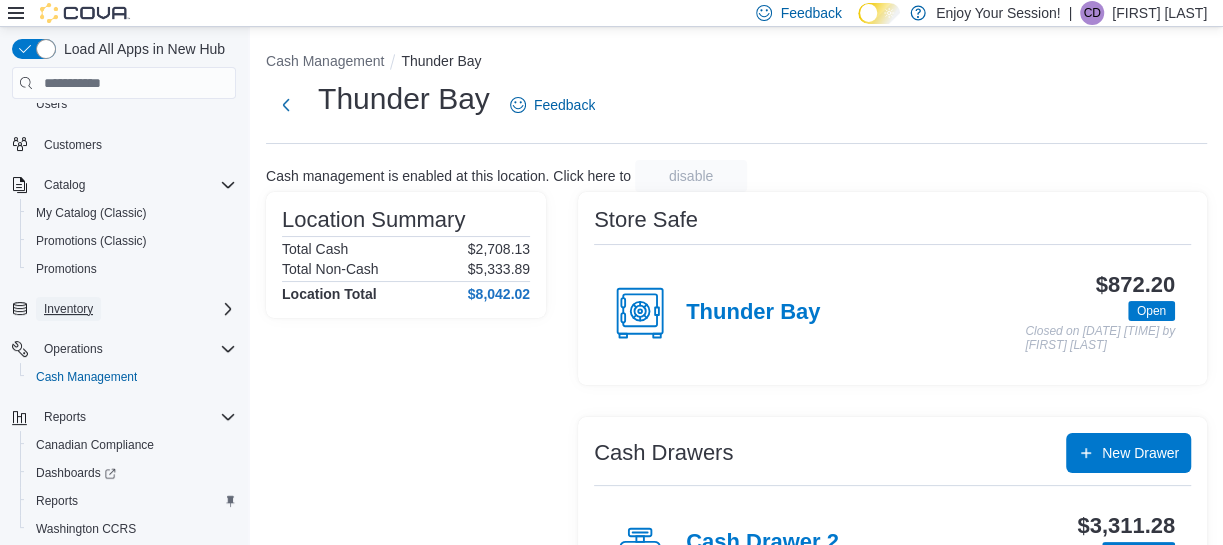 click on "Inventory" at bounding box center (68, 309) 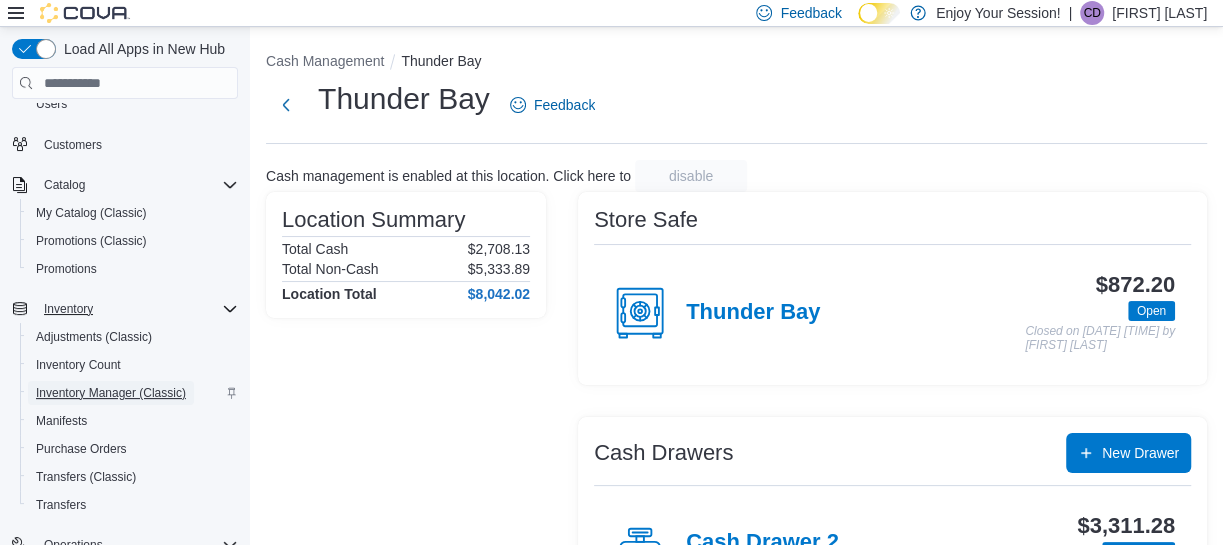 click on "Inventory Manager (Classic)" at bounding box center [111, 393] 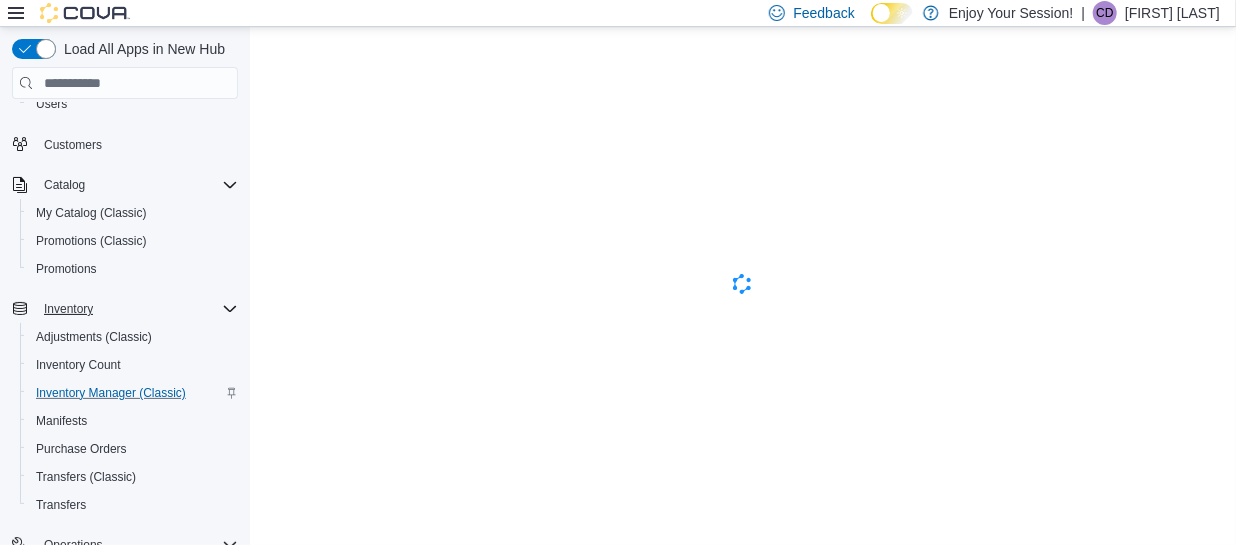 scroll, scrollTop: 0, scrollLeft: 0, axis: both 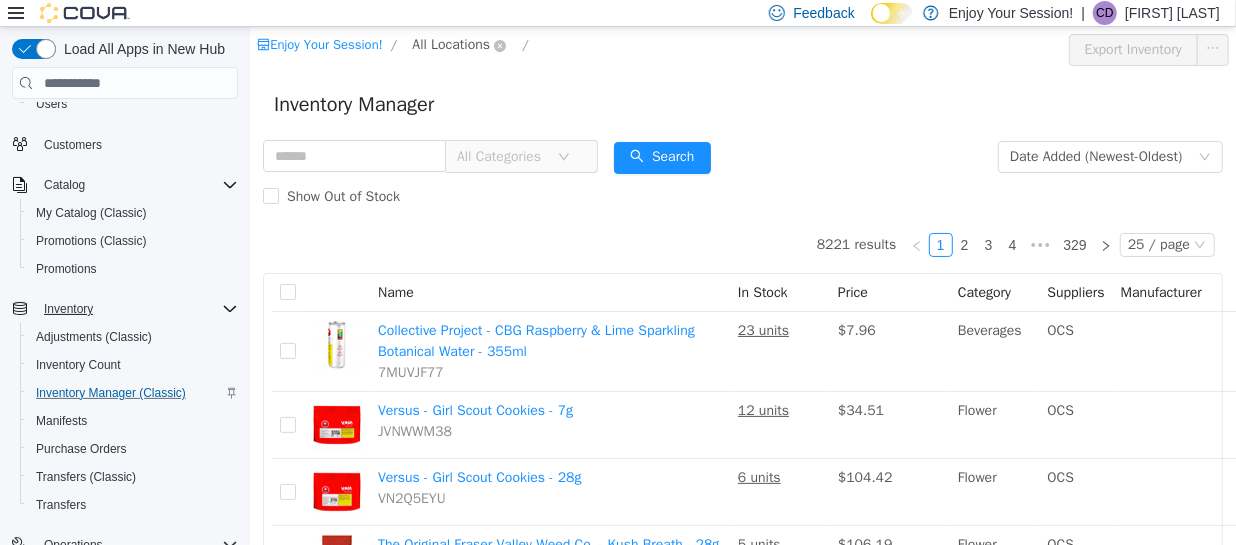 click on "All Locations" at bounding box center (458, 46) 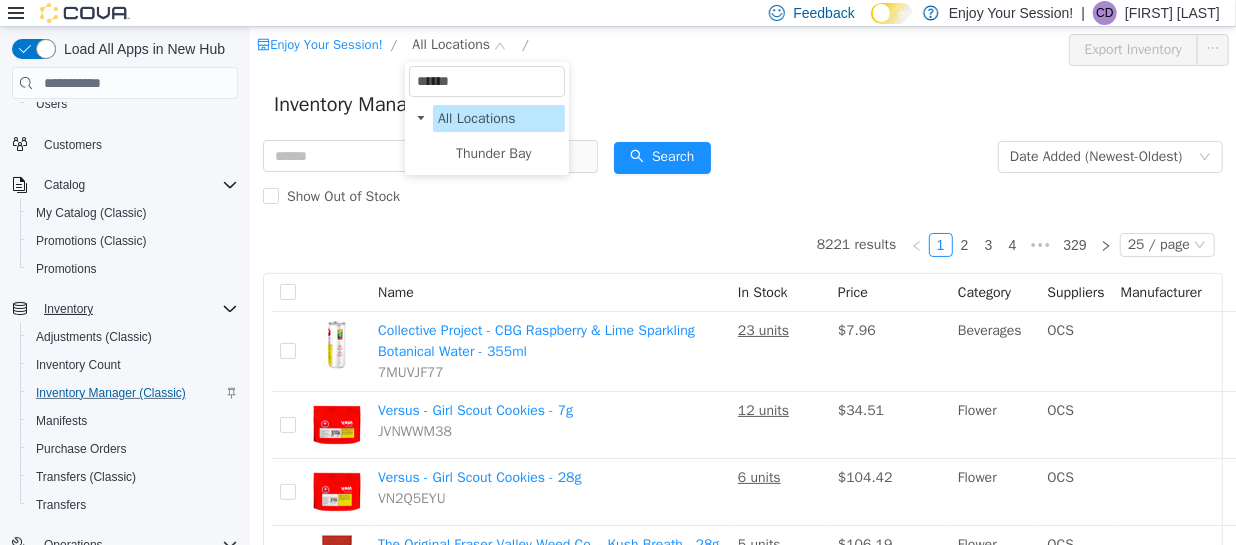 type on "*******" 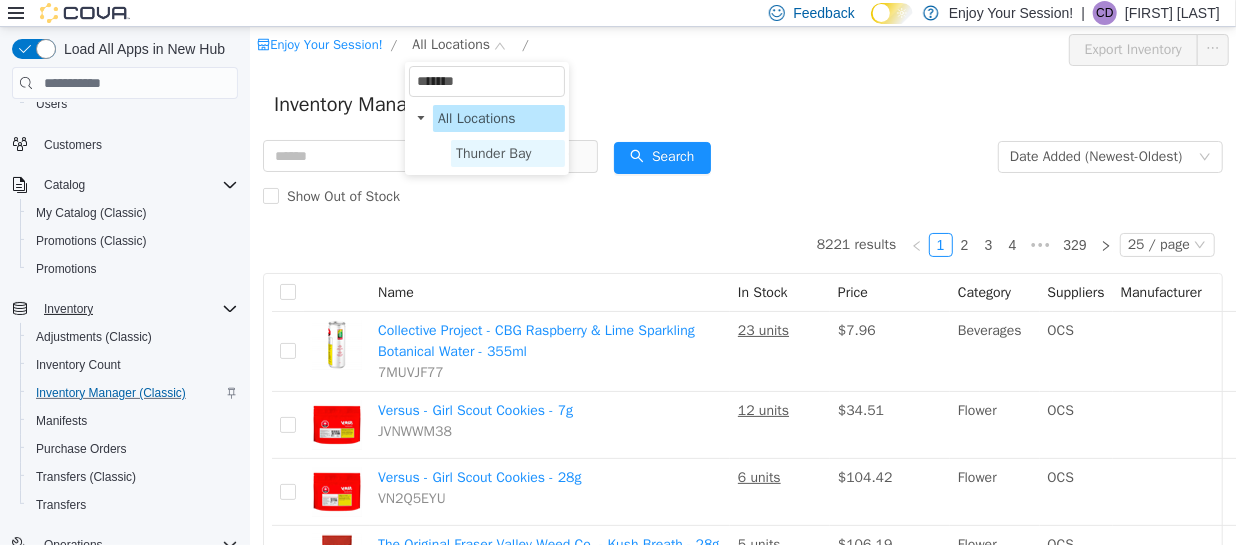 click on "Thunder Bay" at bounding box center [493, 153] 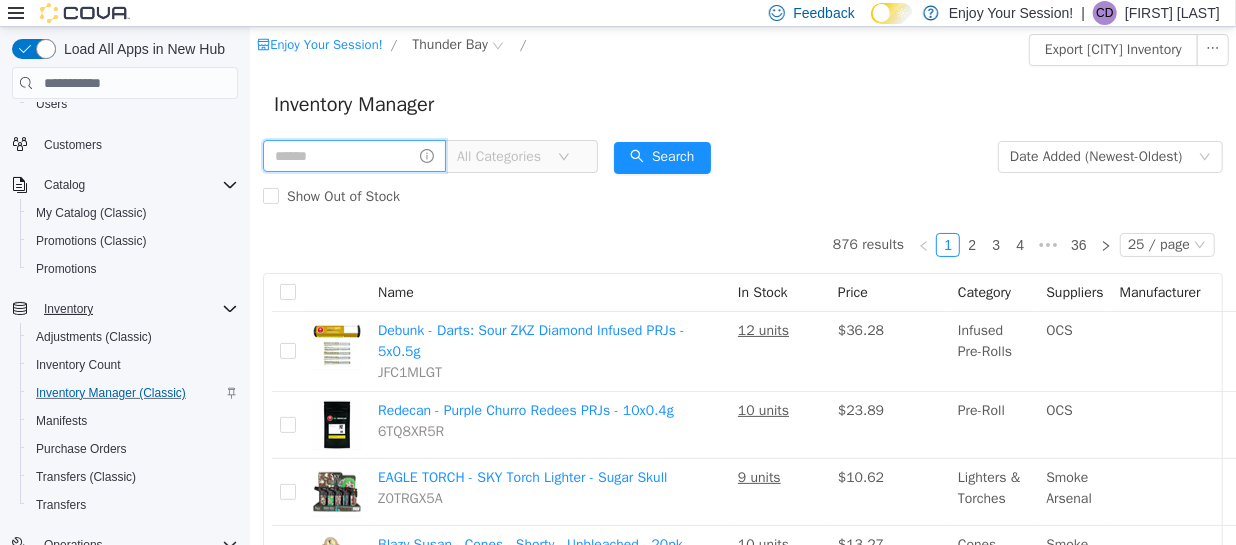 click at bounding box center (353, 156) 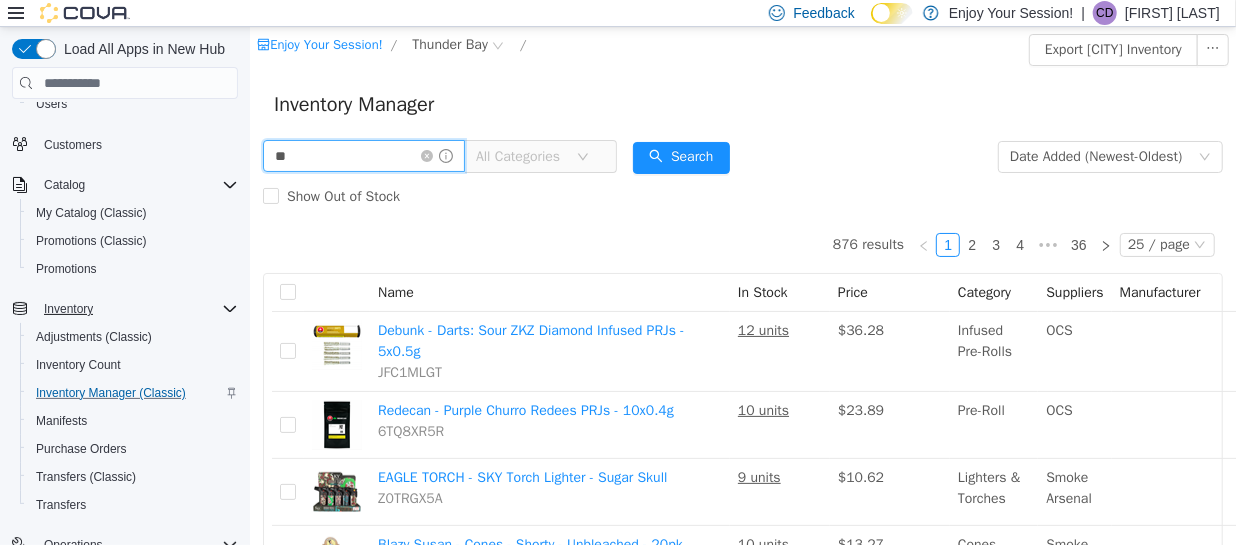 type on "*" 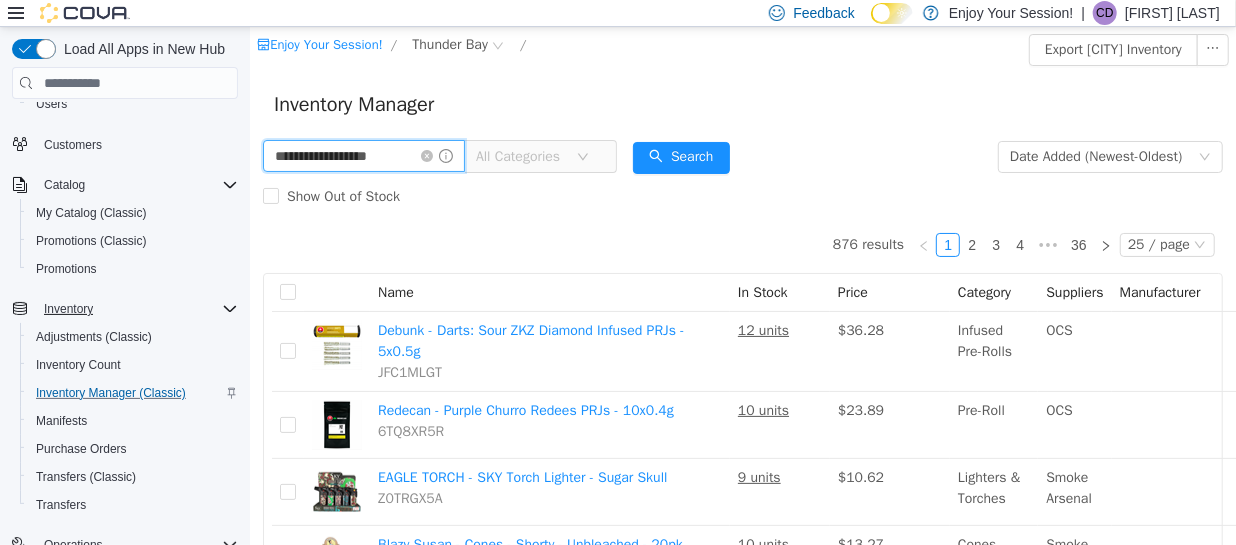 type on "**********" 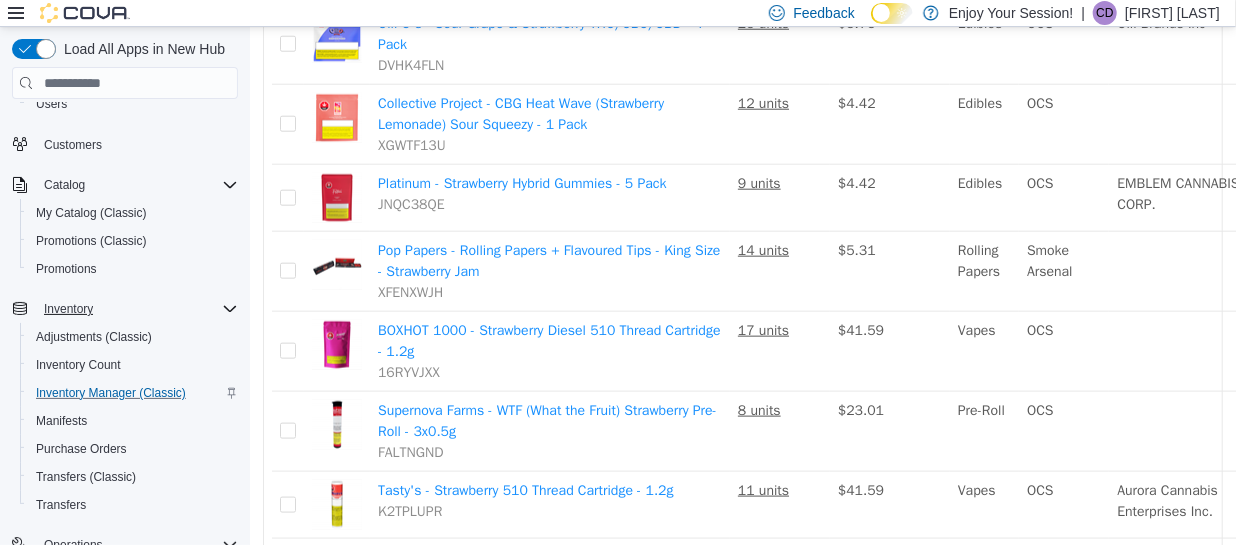 scroll, scrollTop: 1219, scrollLeft: 0, axis: vertical 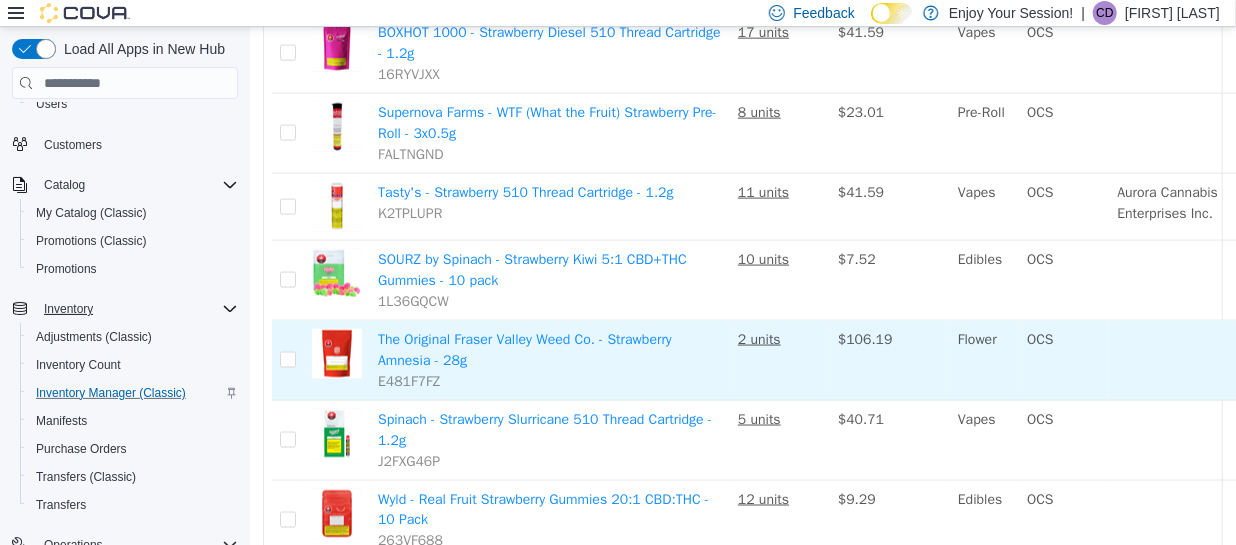 click on "2 units" at bounding box center [779, 361] 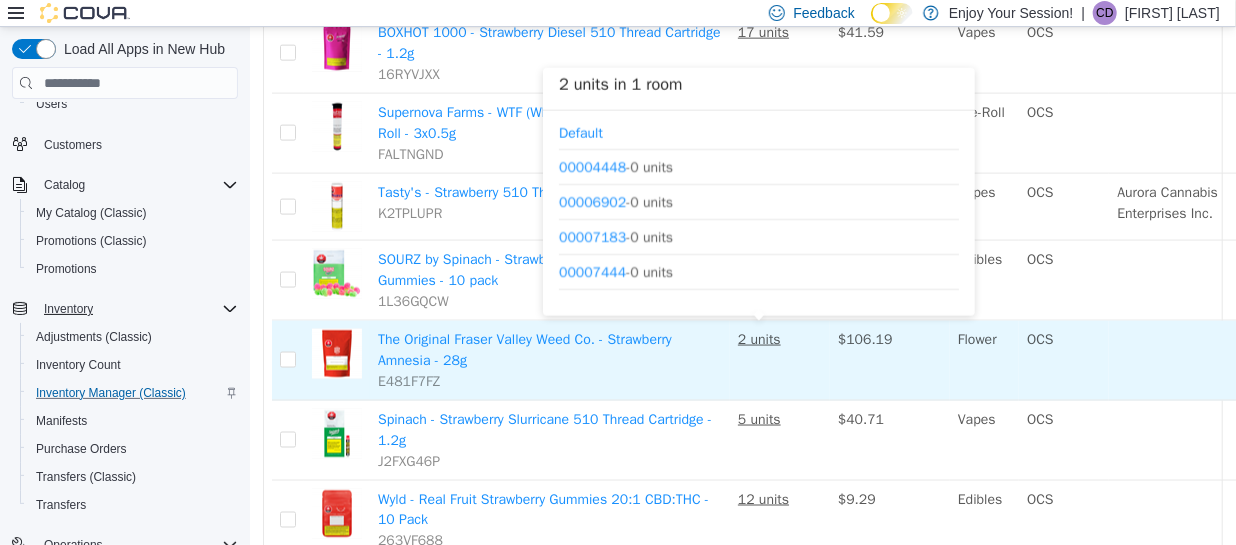 click on "2 units" at bounding box center [758, 339] 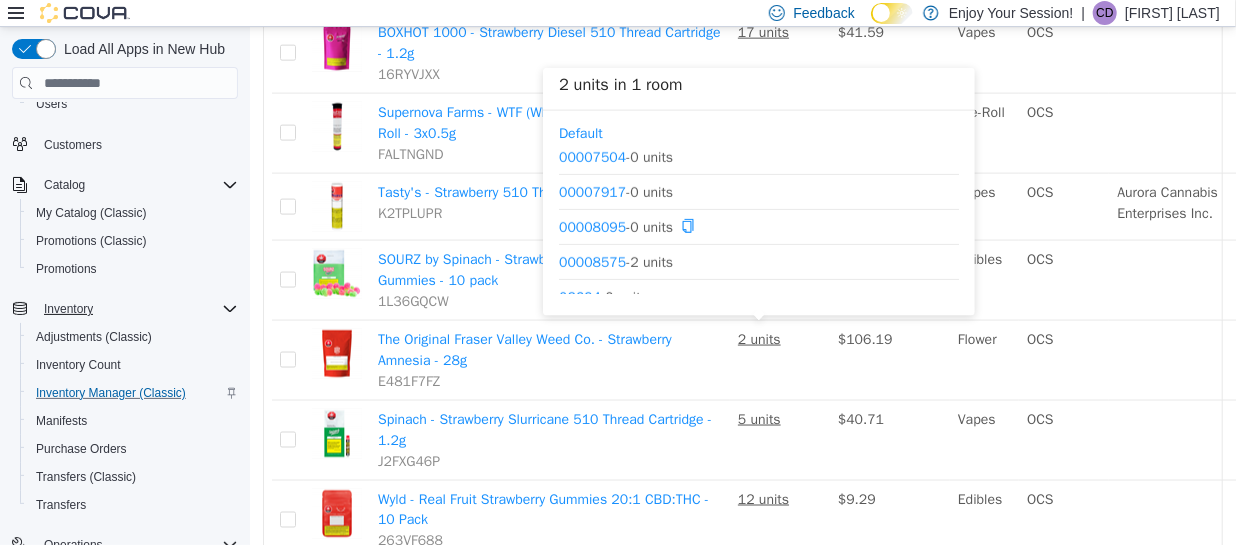 scroll, scrollTop: 425, scrollLeft: 0, axis: vertical 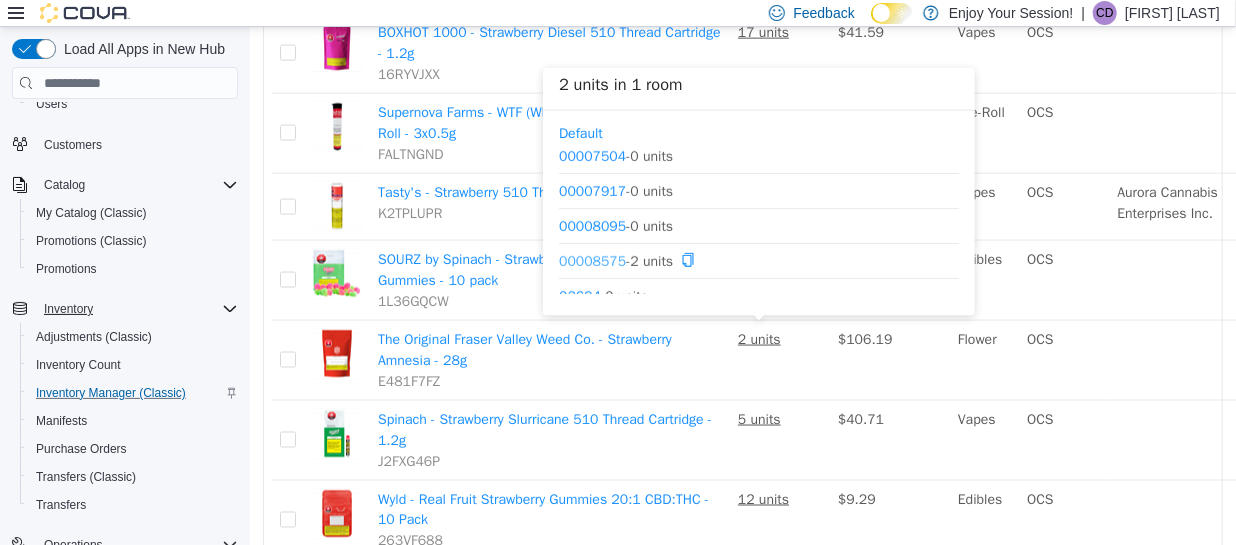 click on "00008575" at bounding box center [591, 260] 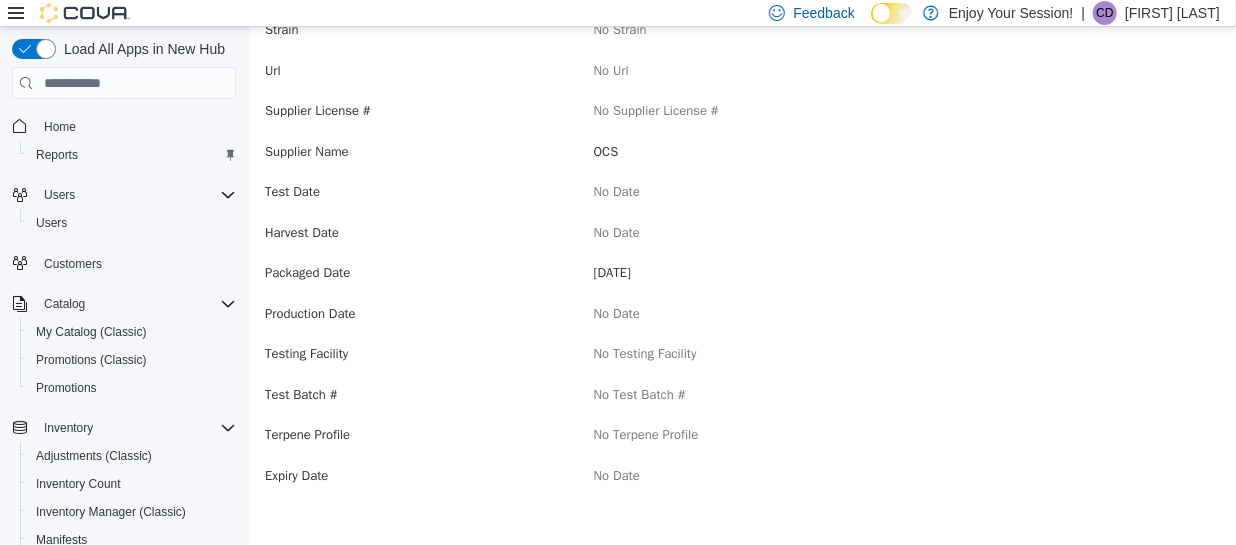 scroll, scrollTop: 0, scrollLeft: 0, axis: both 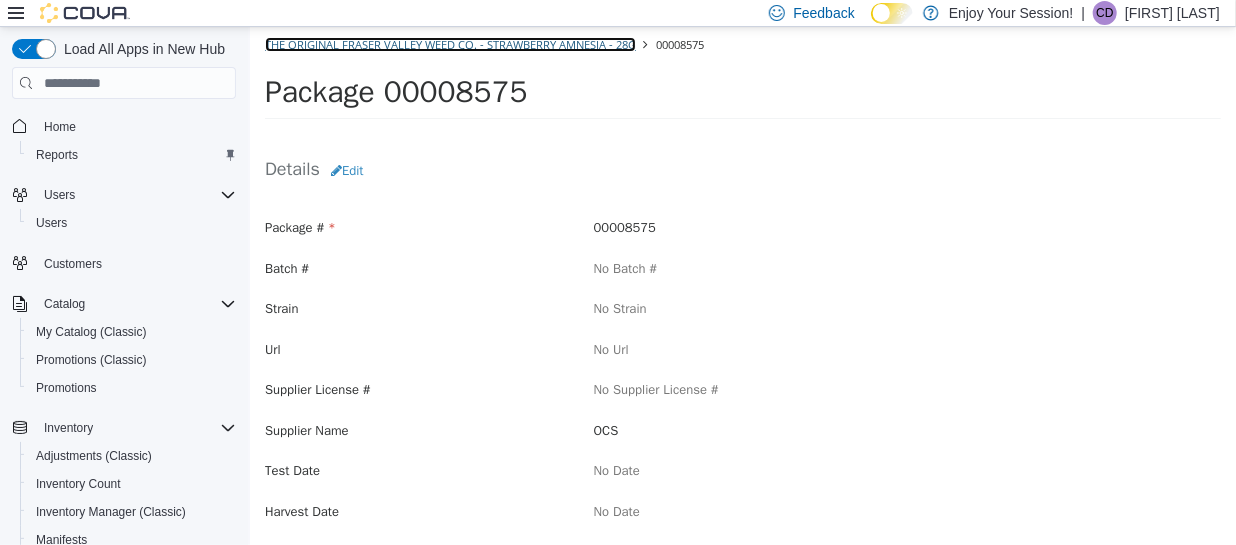 click on "The Original Fraser Valley Weed Co. - Strawberry Amnesia - 28g" at bounding box center [449, 44] 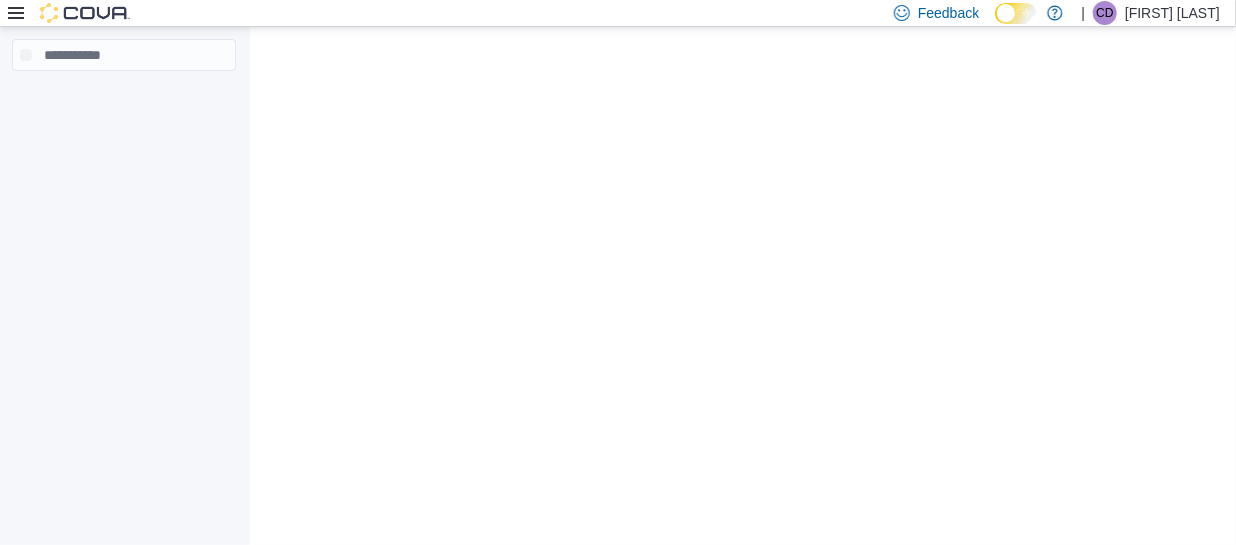 scroll, scrollTop: 0, scrollLeft: 0, axis: both 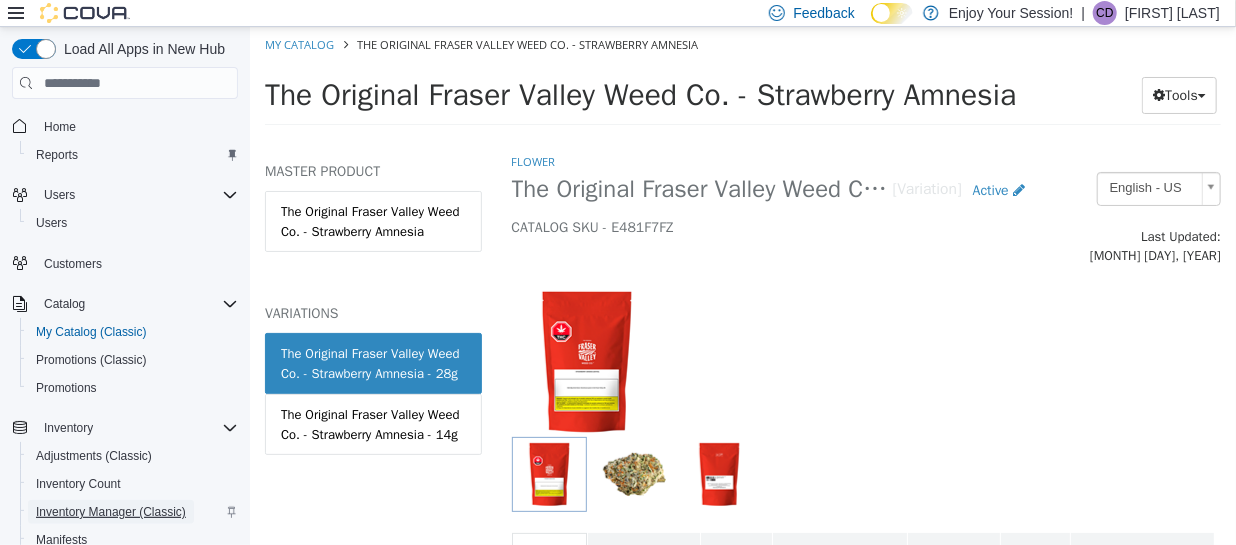 click on "Inventory Manager (Classic)" at bounding box center [111, 512] 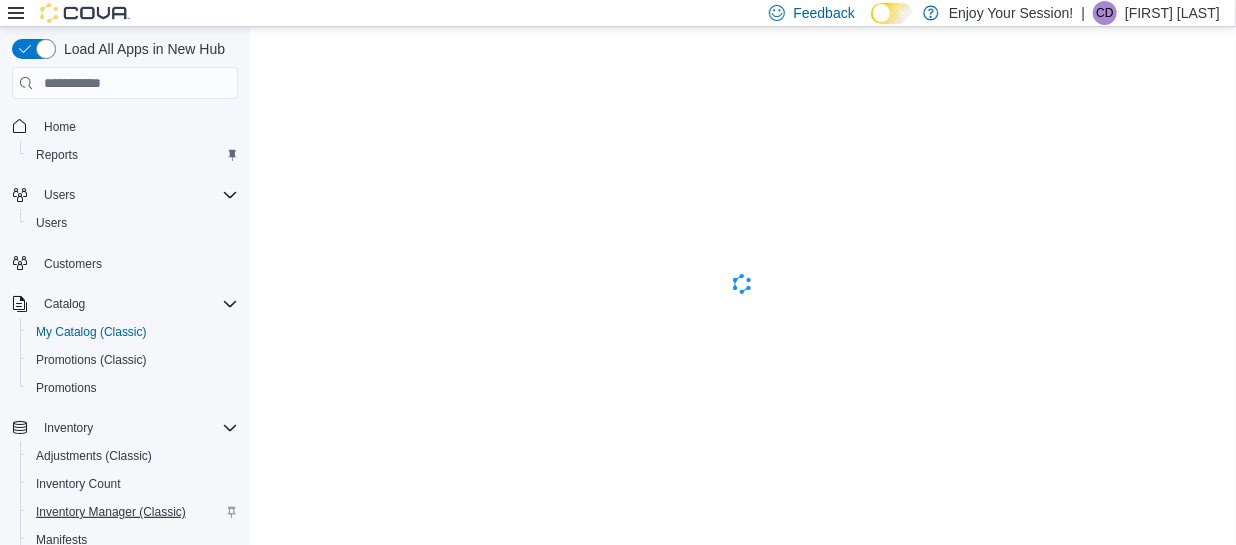 scroll, scrollTop: 0, scrollLeft: 0, axis: both 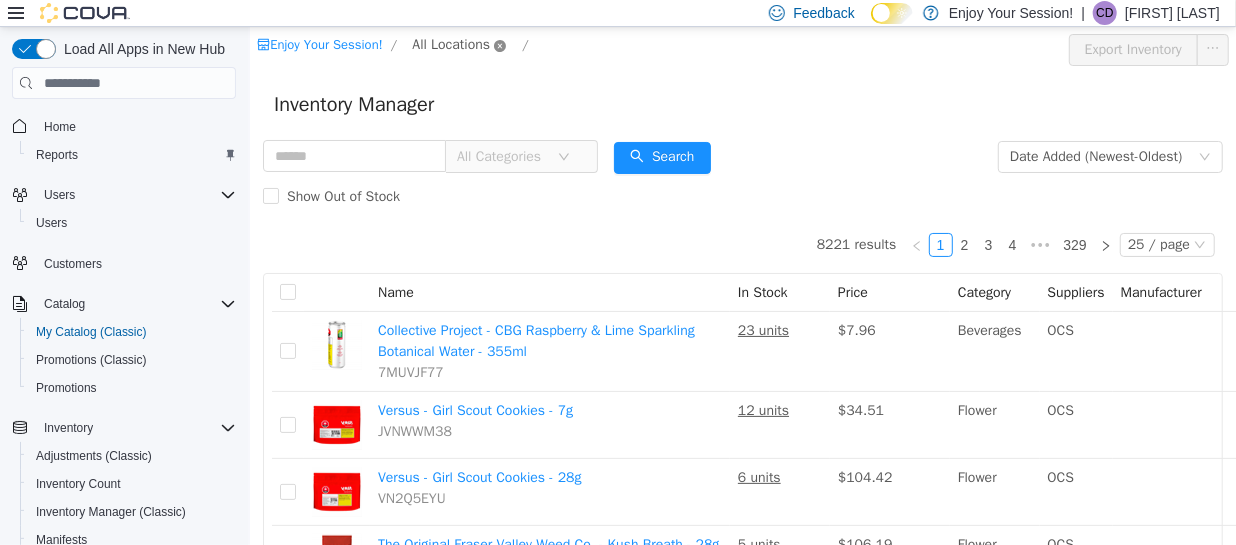 click 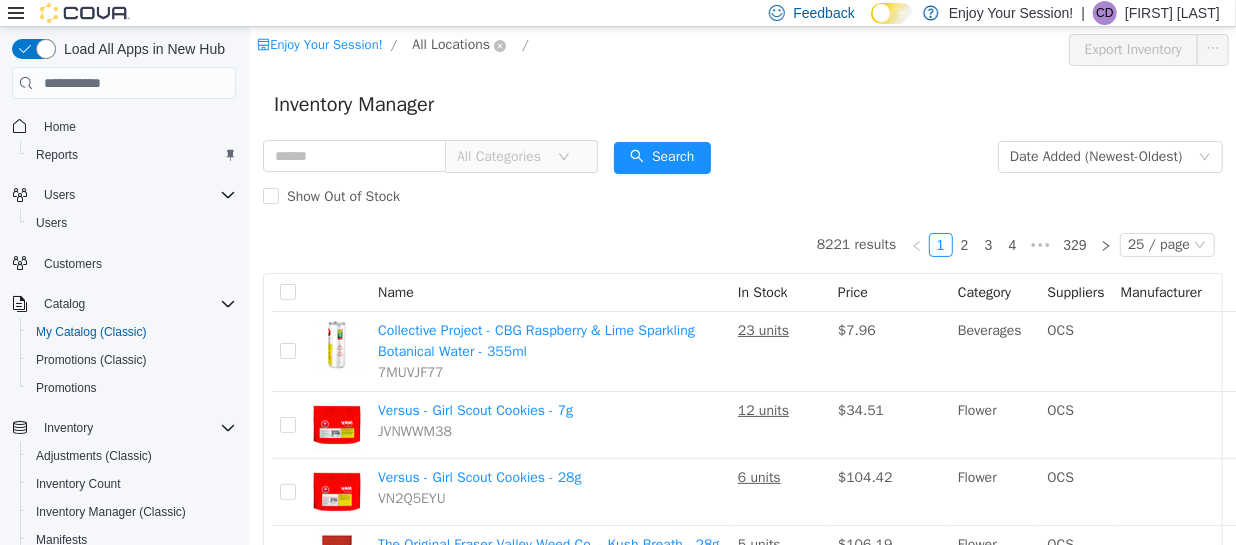 click on "All Locations" at bounding box center (450, 45) 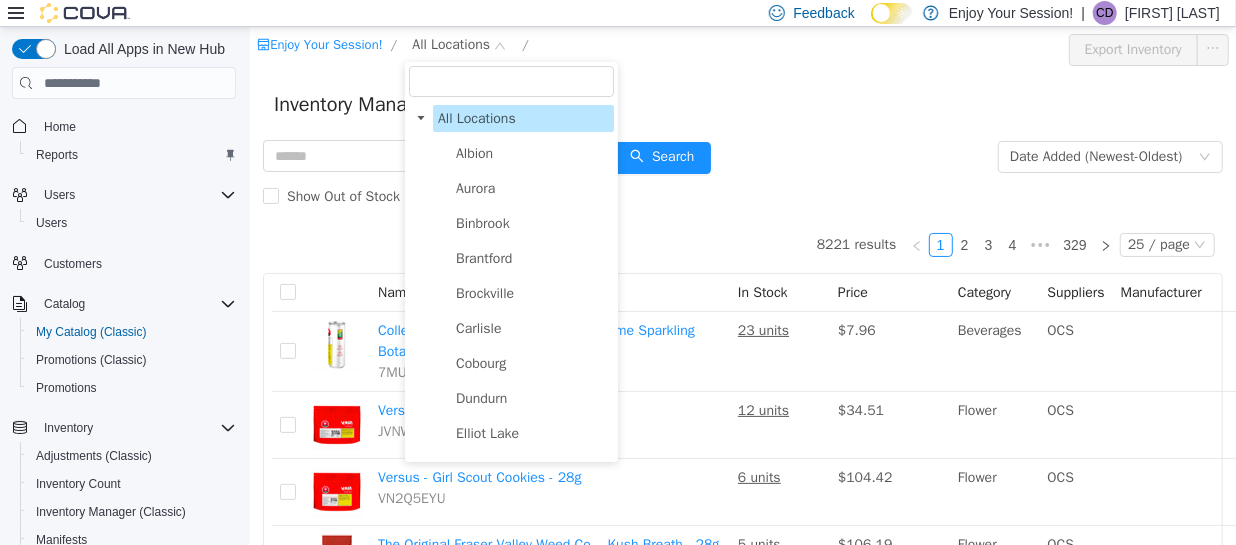 click at bounding box center [510, 81] 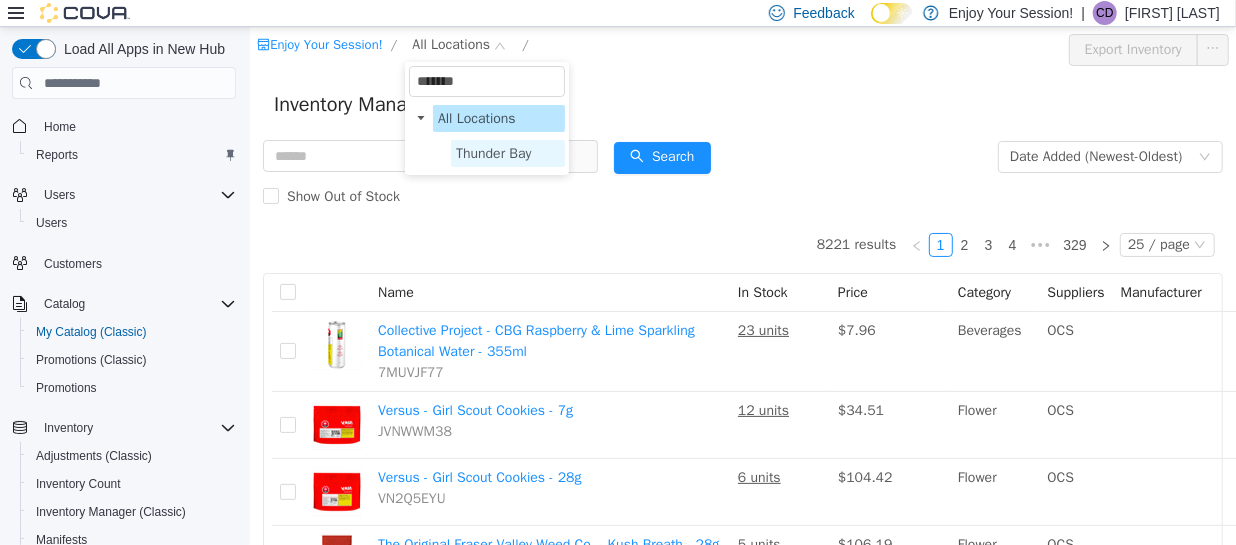 type on "*******" 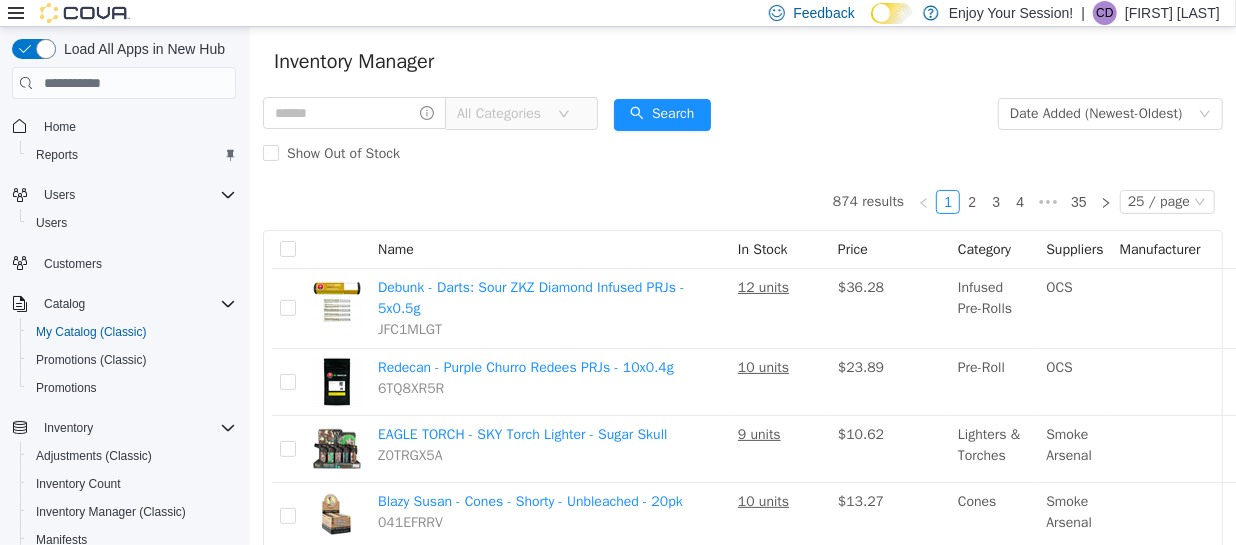 scroll, scrollTop: 0, scrollLeft: 0, axis: both 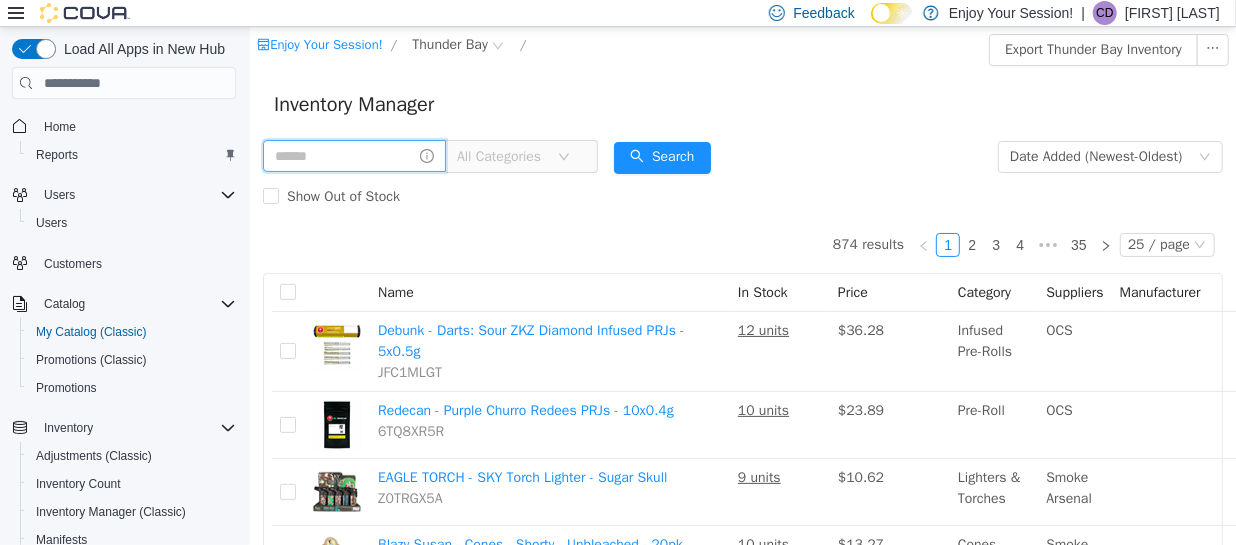 click at bounding box center (353, 156) 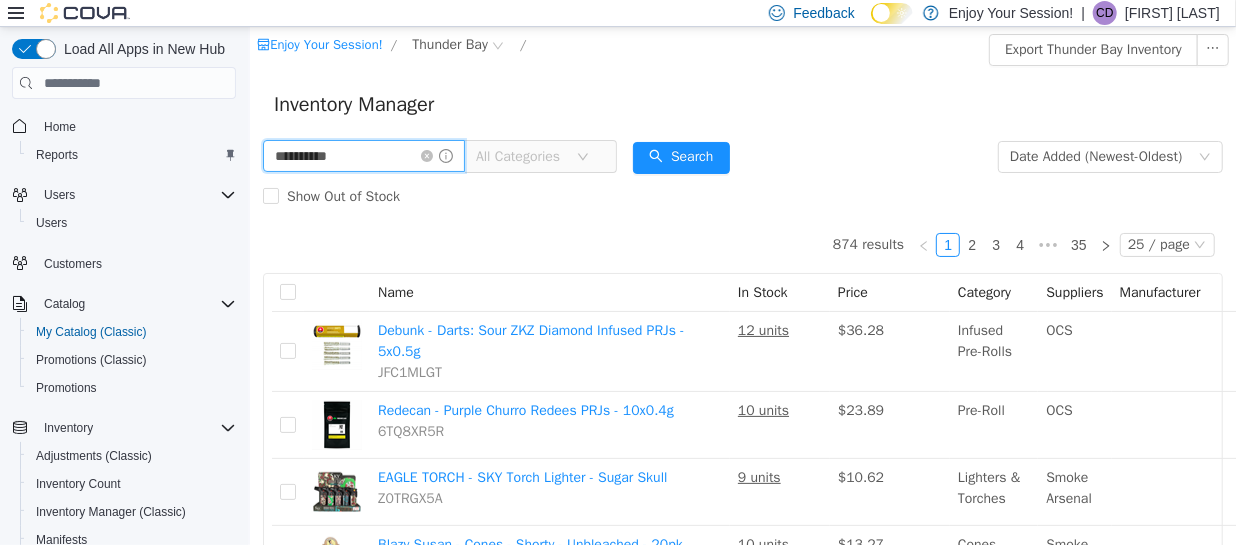 type on "**********" 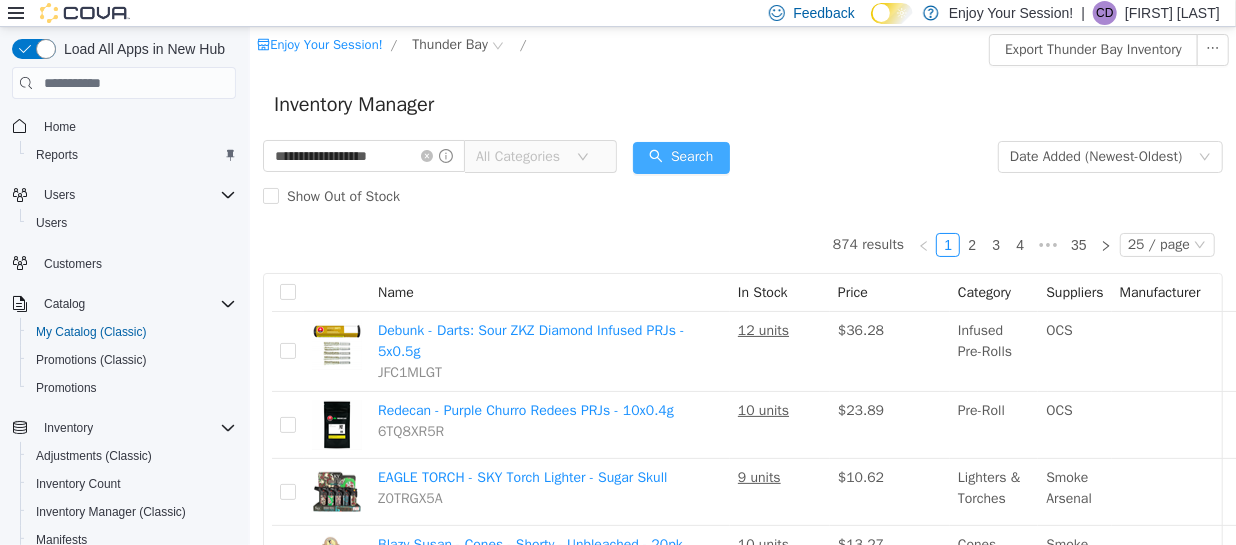 click on "Search" at bounding box center (680, 158) 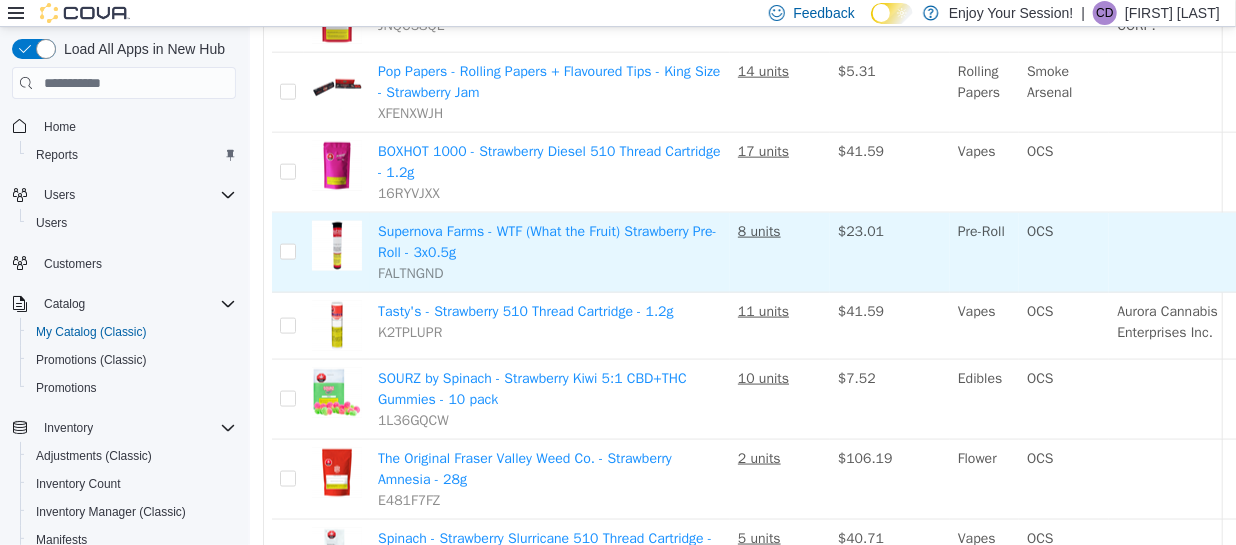 scroll, scrollTop: 1190, scrollLeft: 0, axis: vertical 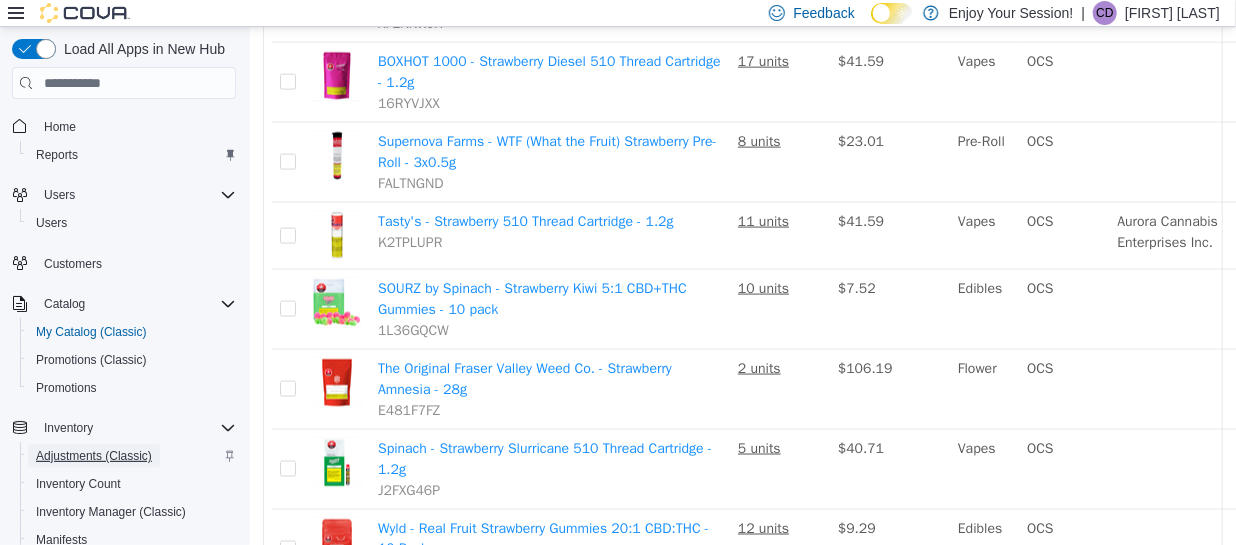 click on "Adjustments (Classic)" at bounding box center [94, 456] 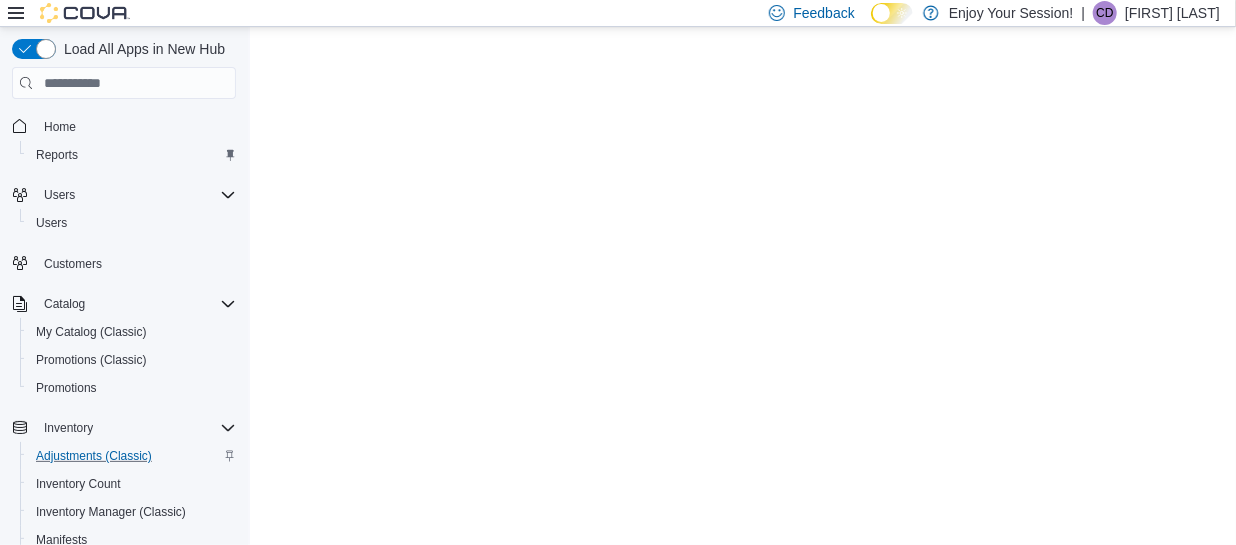 scroll, scrollTop: 0, scrollLeft: 0, axis: both 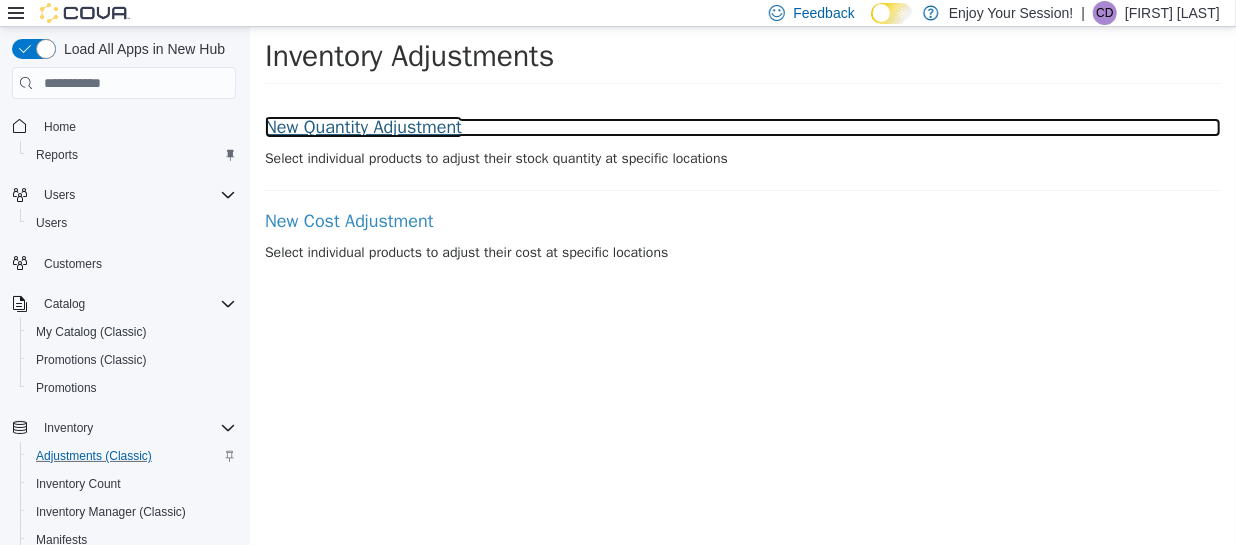 click on "New Quantity Adjustment" at bounding box center [742, 128] 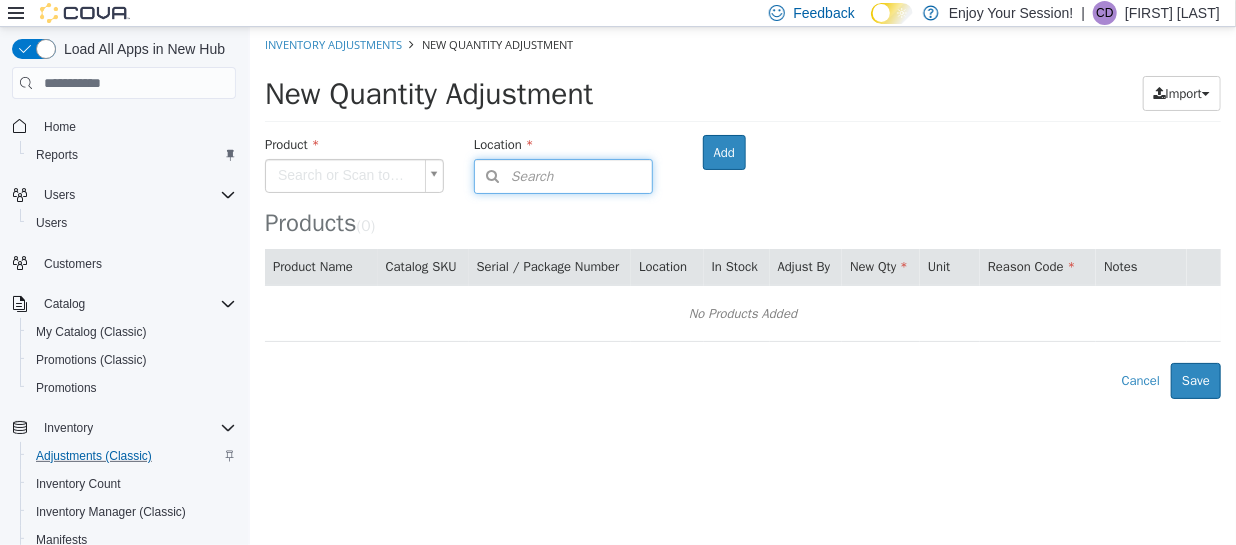 click on "Search" at bounding box center (513, 176) 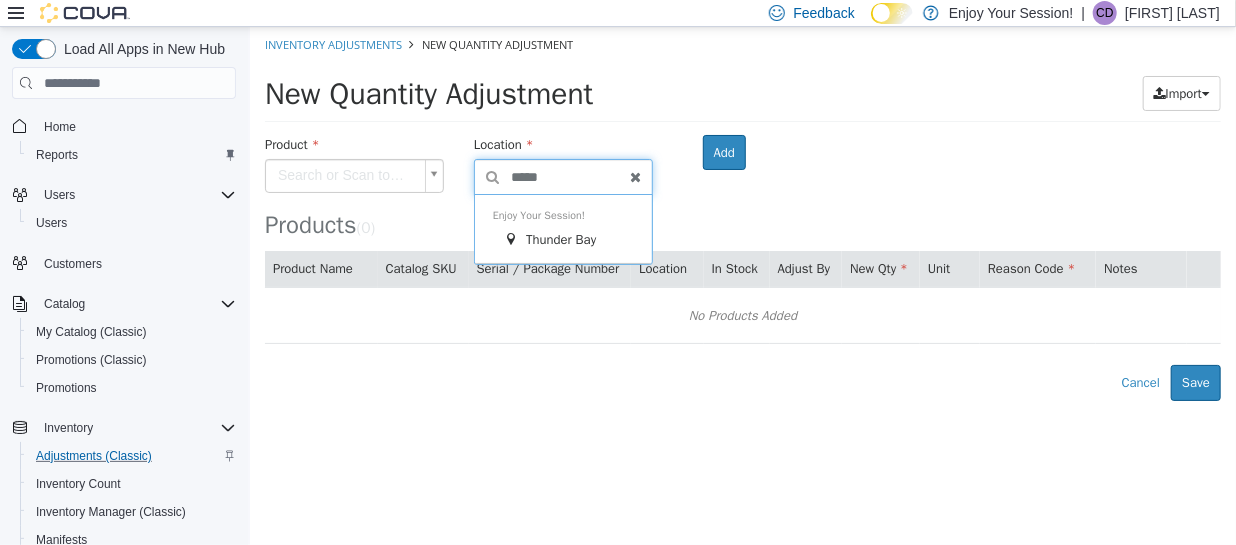 type on "*****" 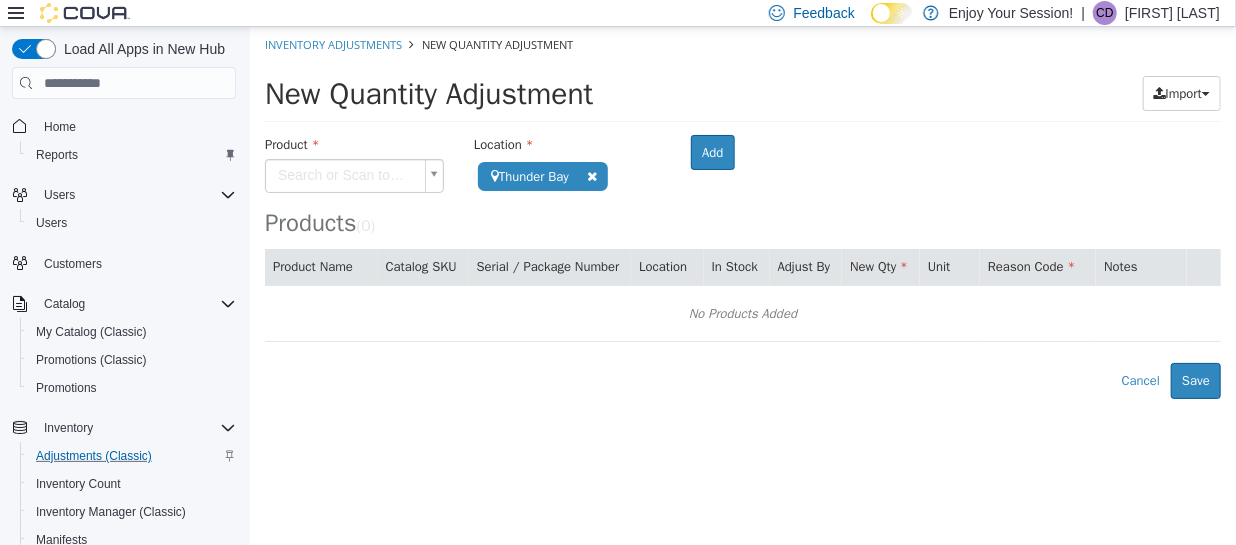 click on "**********" at bounding box center (742, 213) 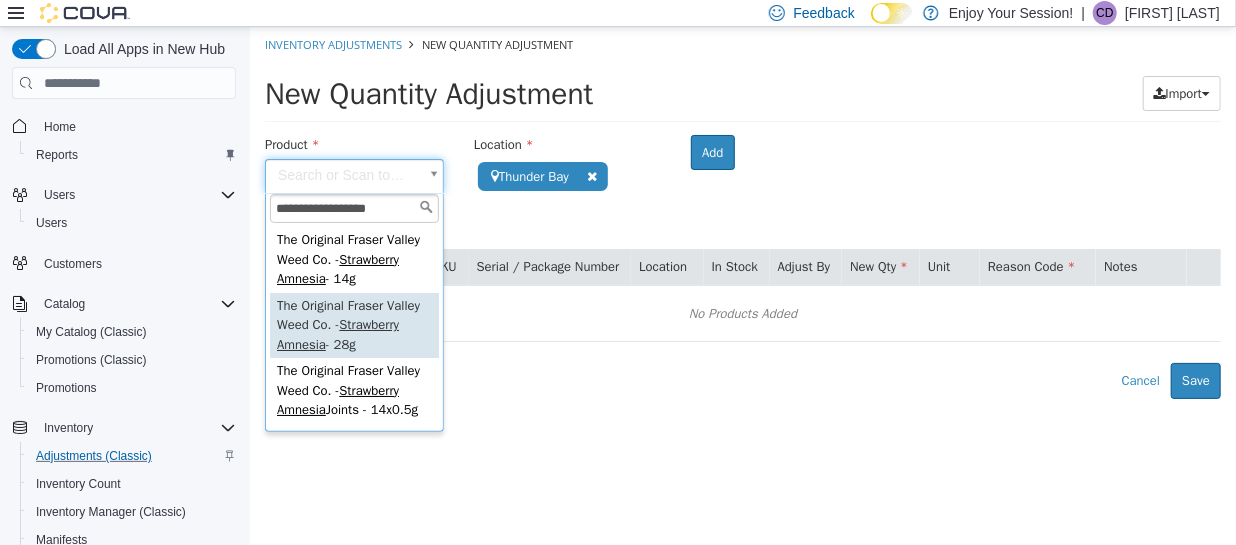 type on "**********" 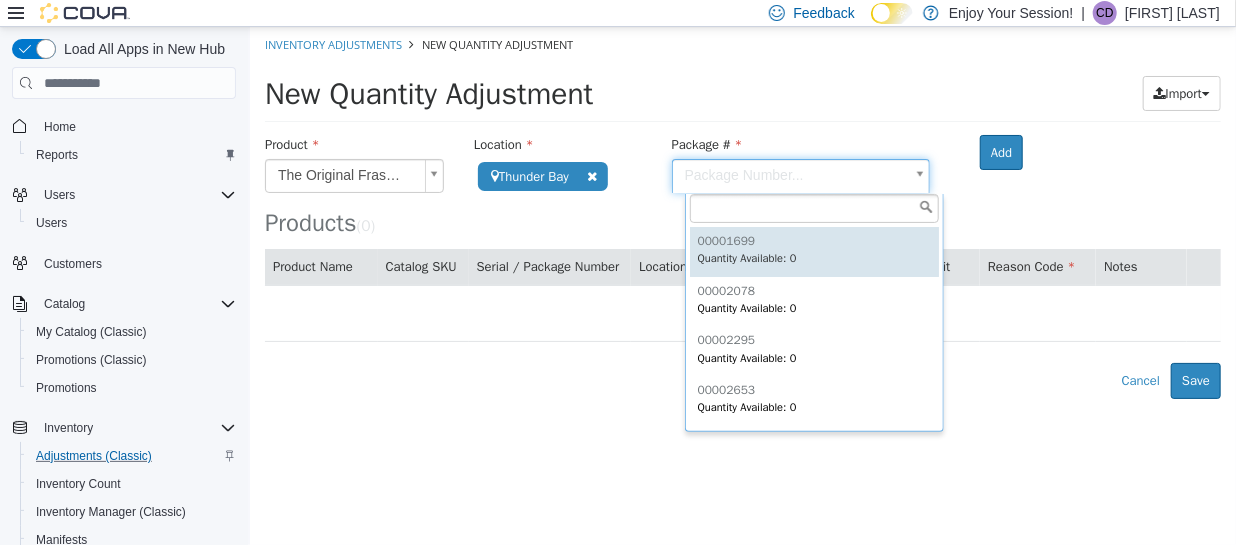 click on "**********" at bounding box center [742, 213] 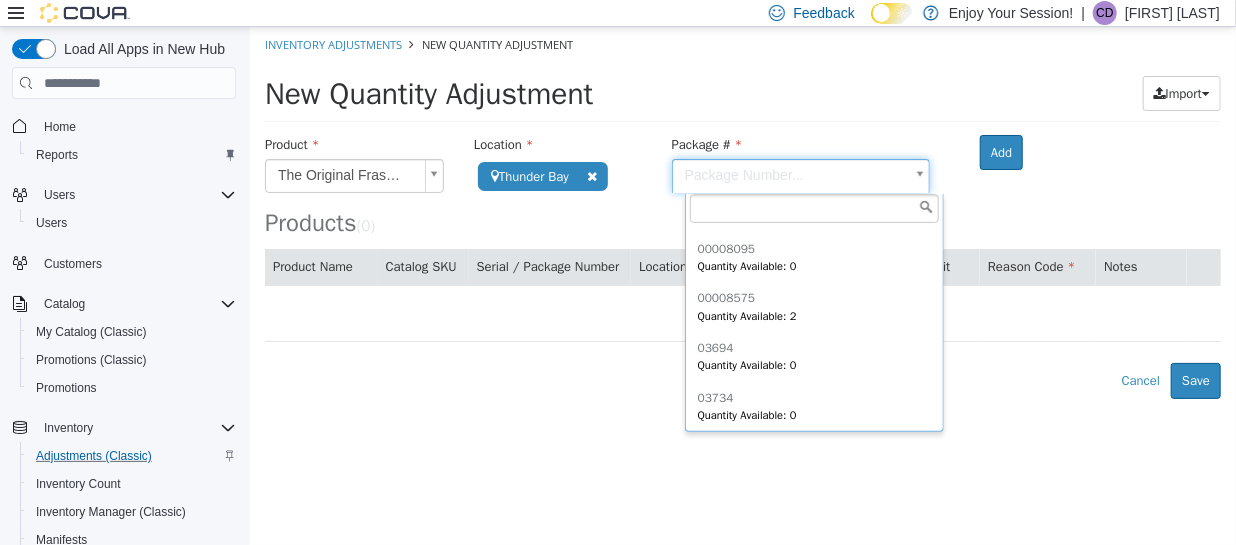 scroll, scrollTop: 683, scrollLeft: 0, axis: vertical 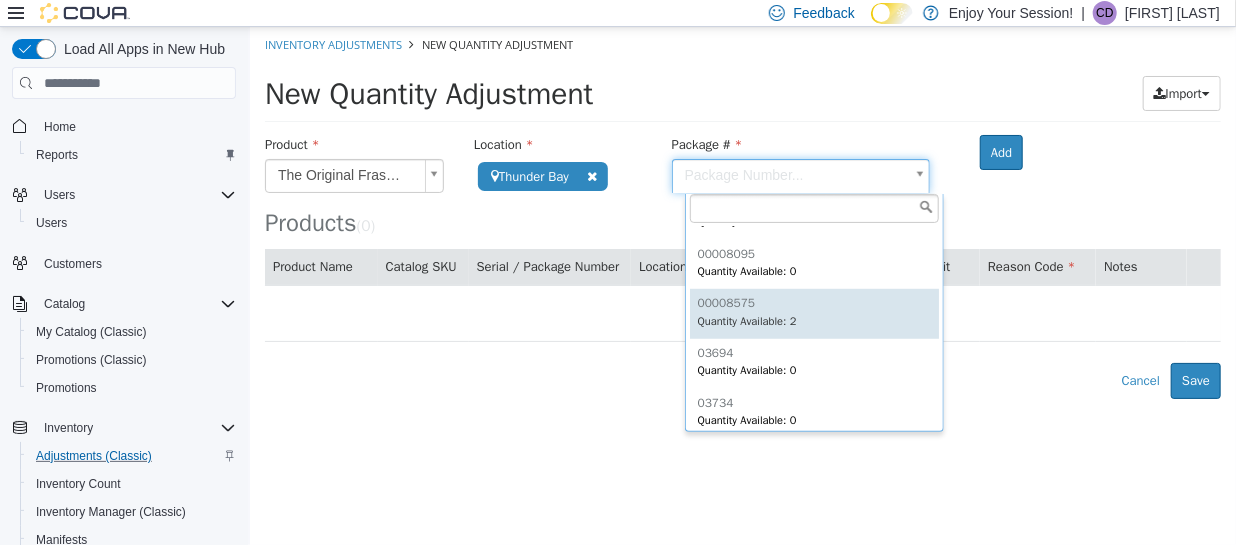 type on "********" 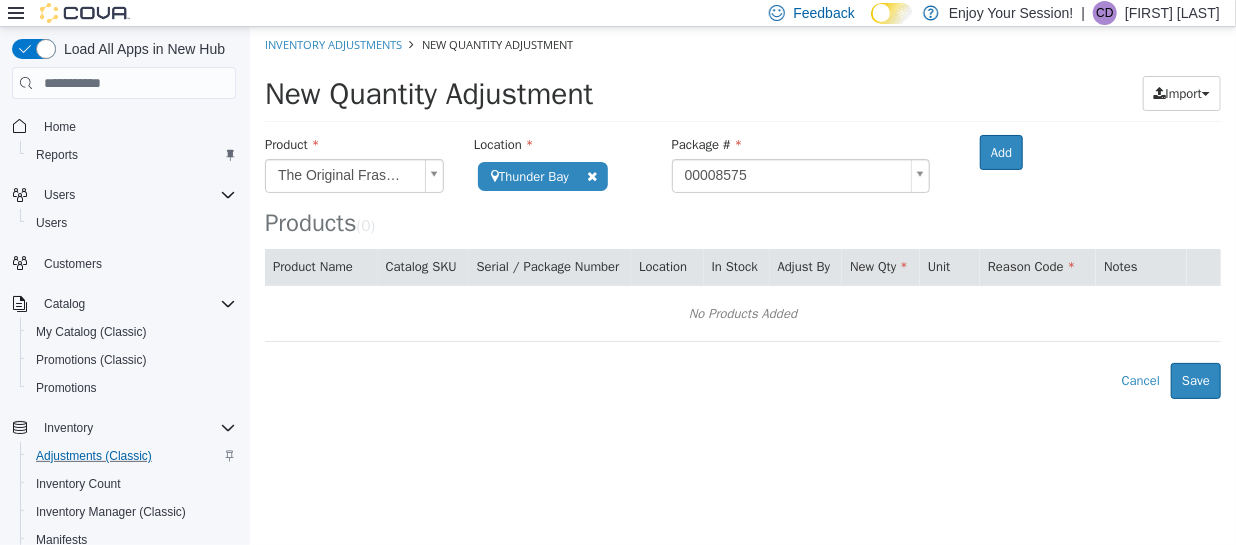 click on "**********" at bounding box center [742, 213] 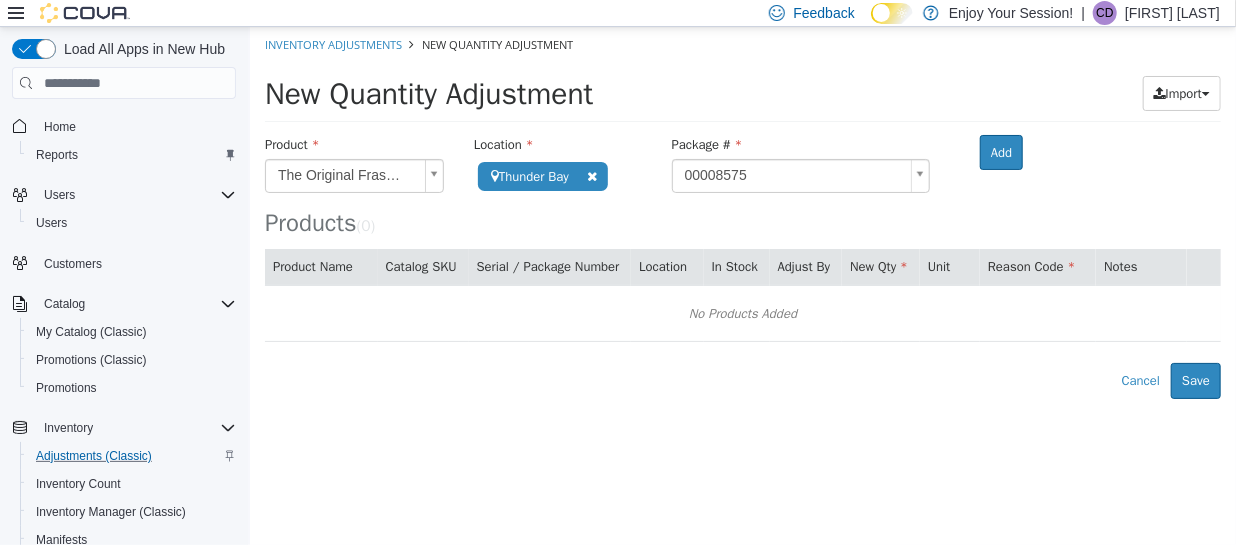 click on "Products  ( 0 )" at bounding box center [742, 186] 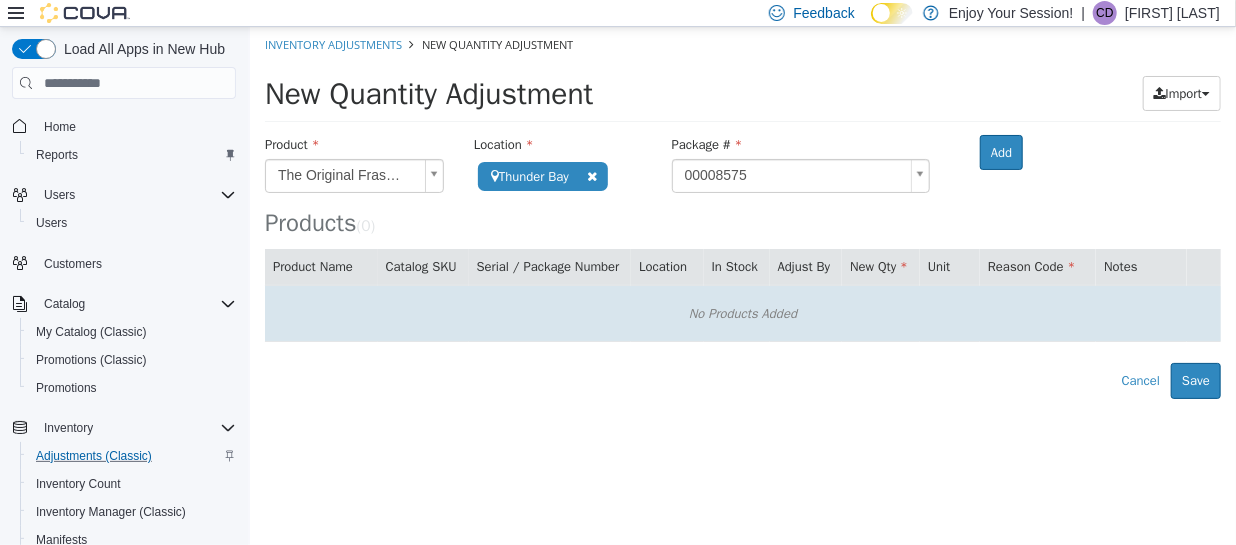 click on "No Products Added" at bounding box center (742, 314) 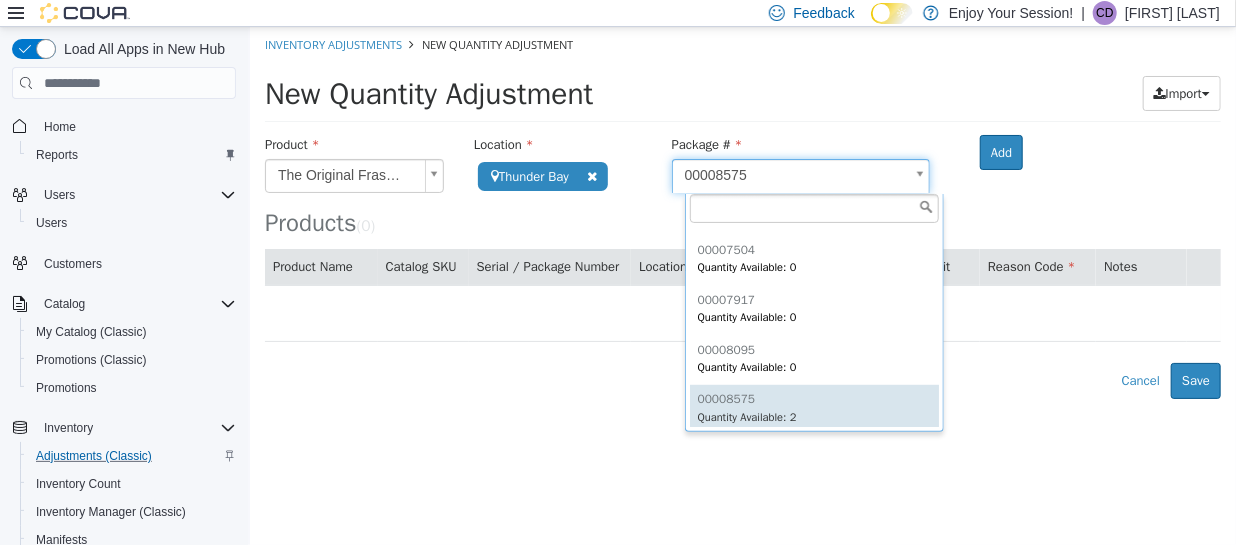 click on "**********" at bounding box center (742, 213) 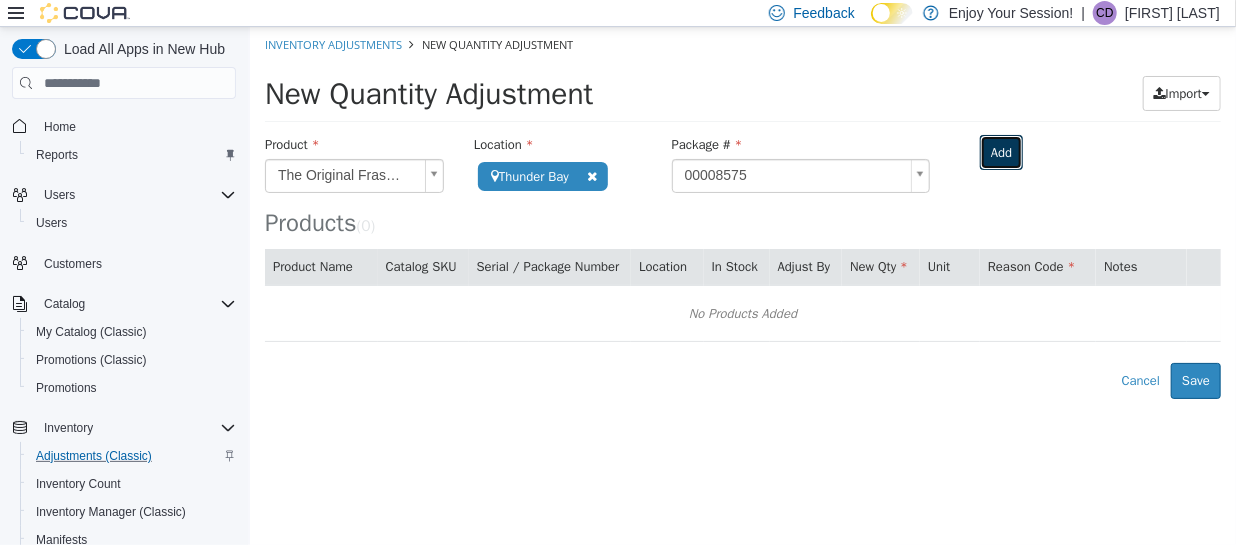 click on "Add" at bounding box center [1000, 153] 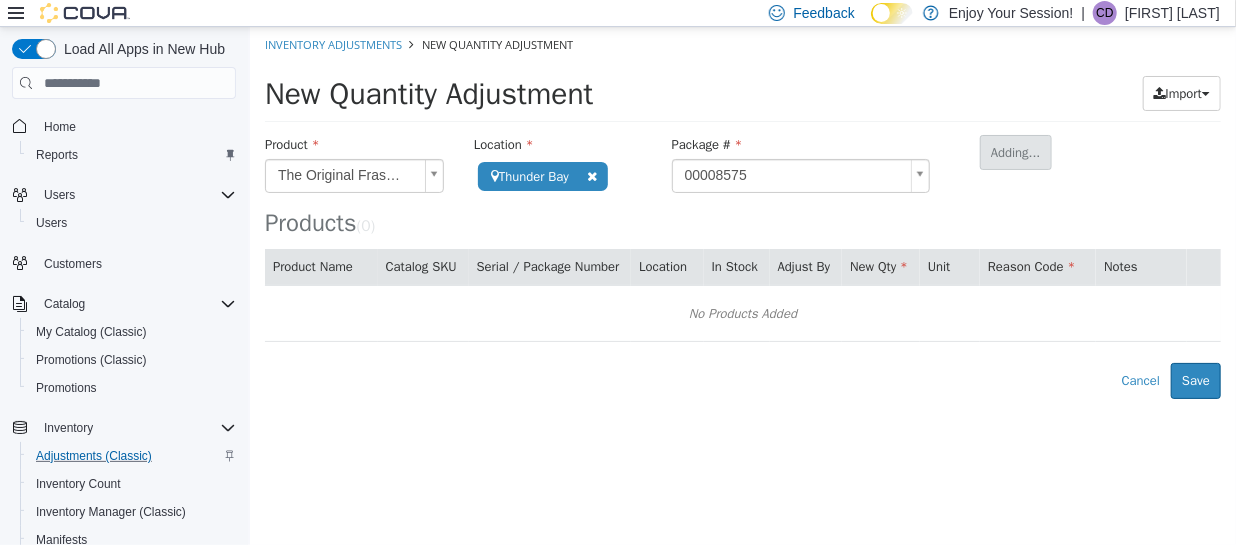 type 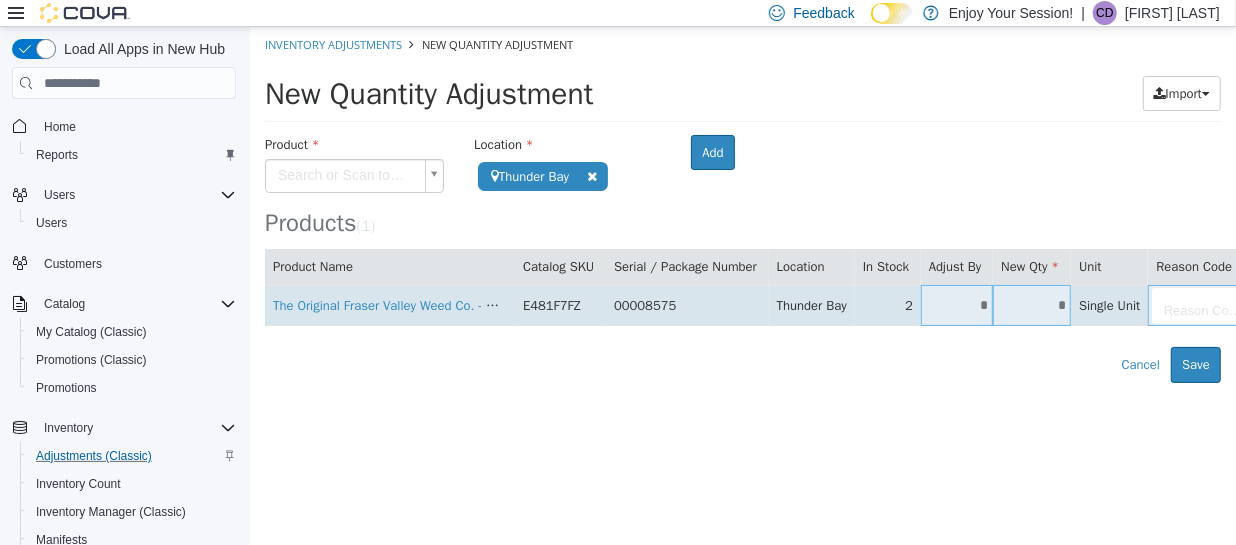 click on "*" at bounding box center [1031, 305] 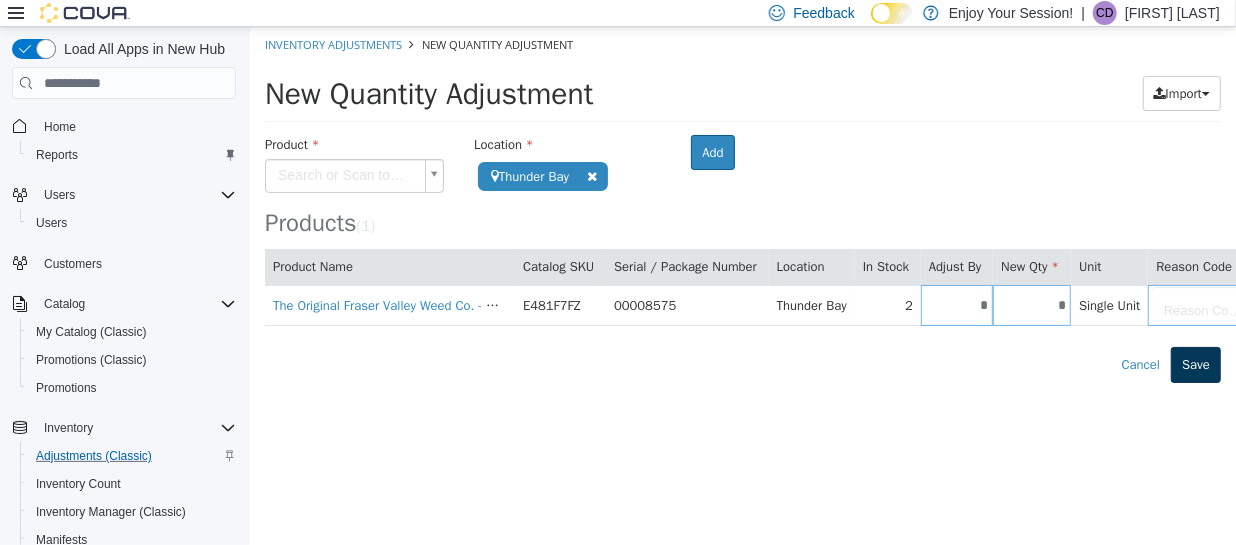 type on "*" 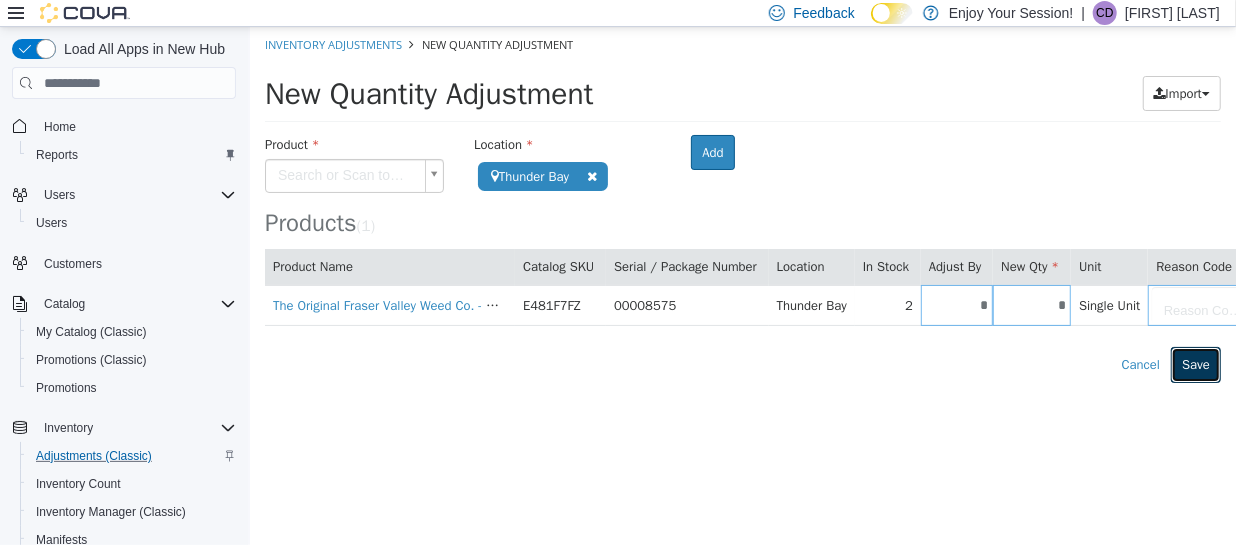 type on "*" 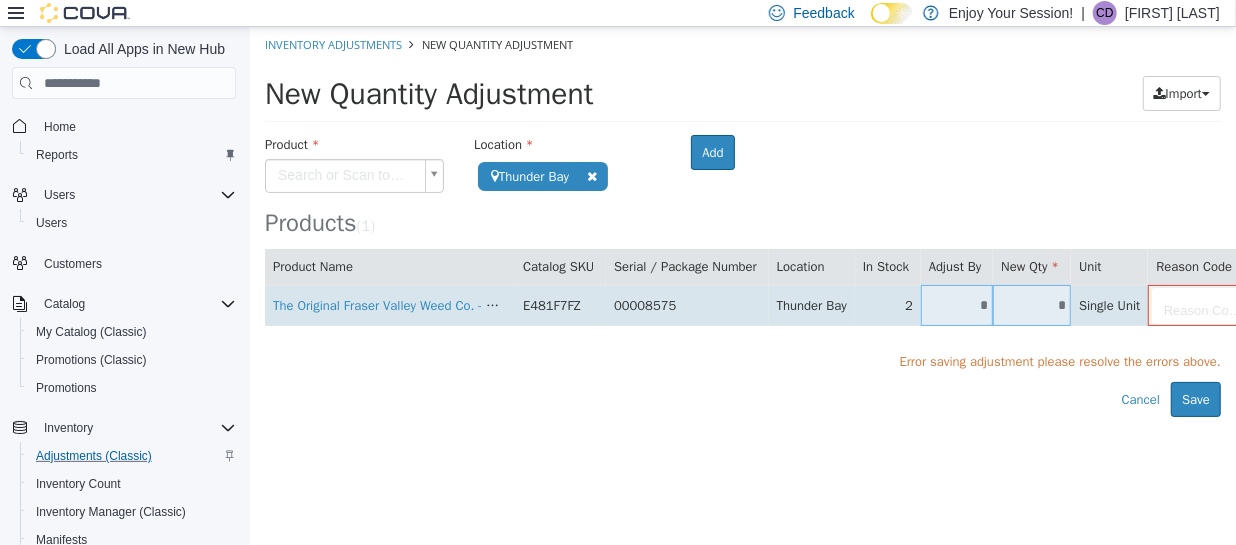 click on "**********" at bounding box center [742, 222] 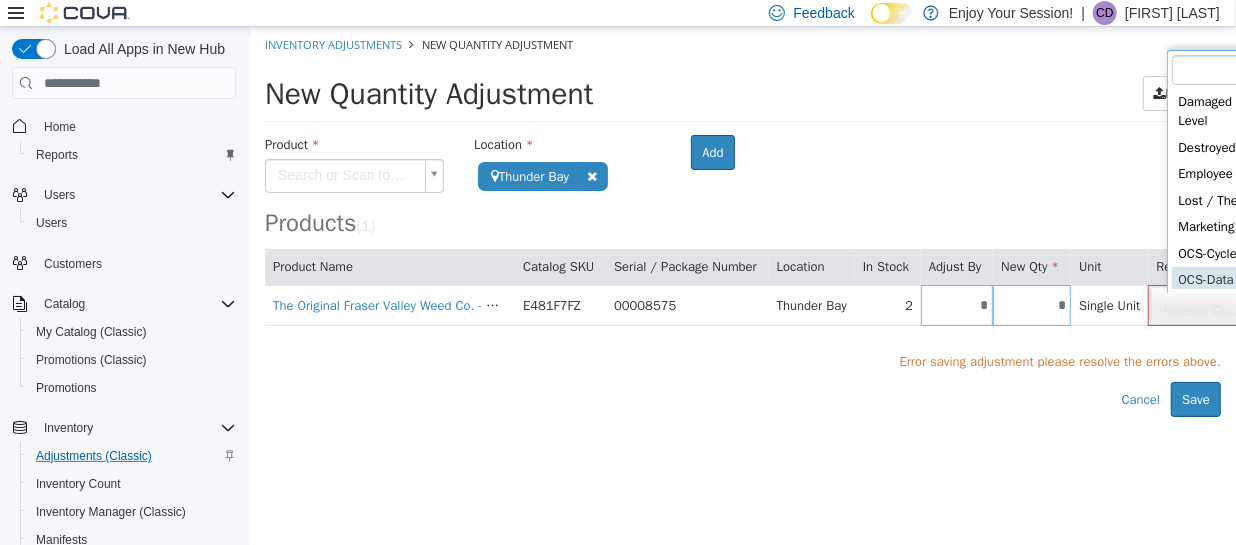 scroll, scrollTop: 35, scrollLeft: 0, axis: vertical 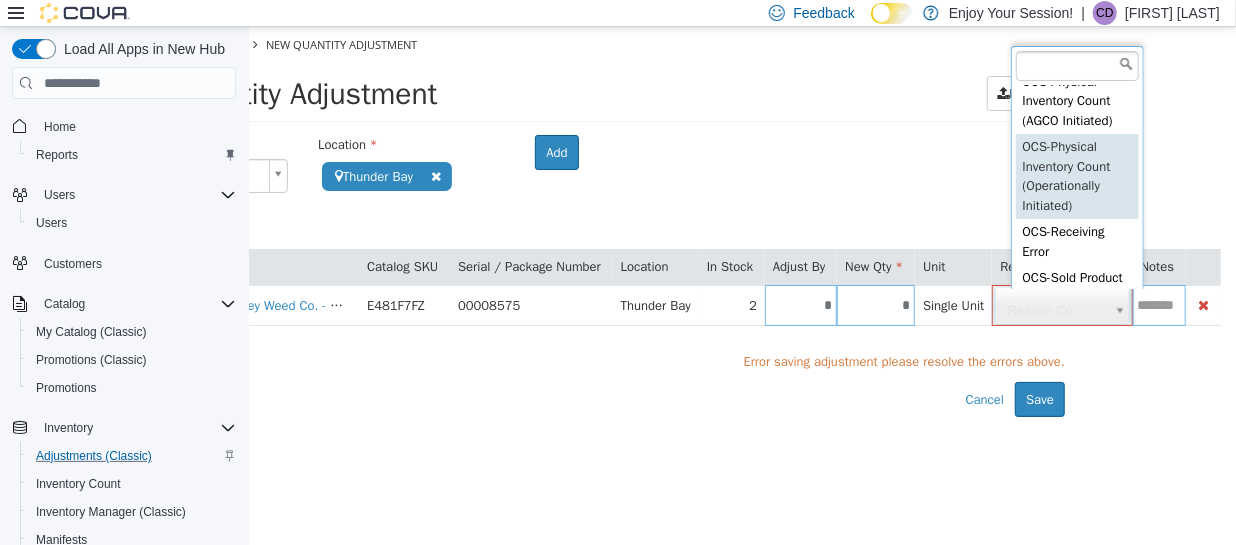 type on "**********" 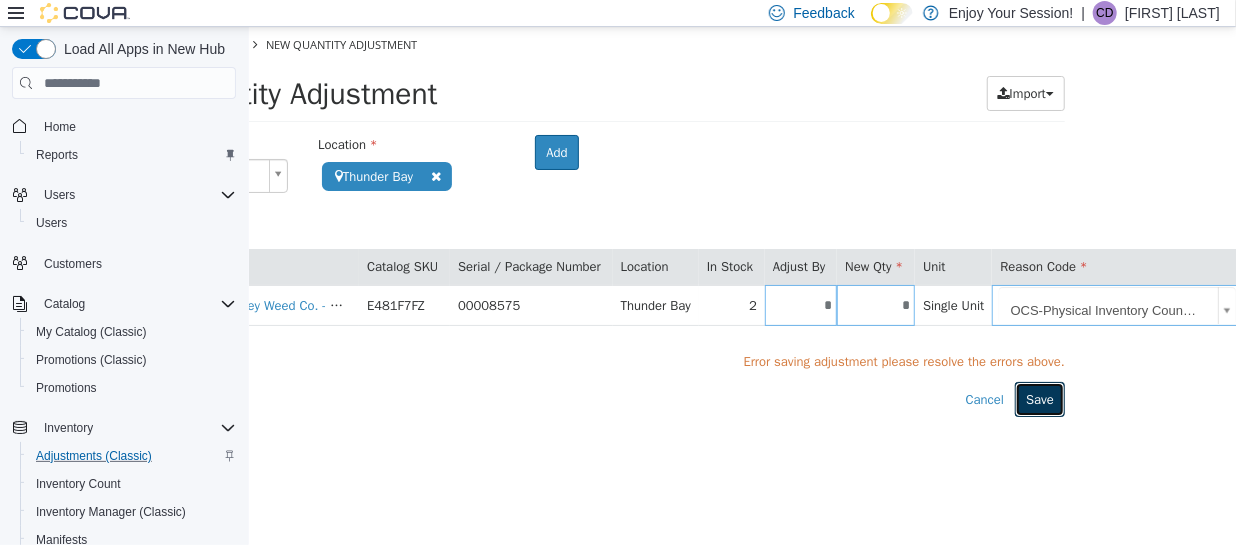 click on "Save" at bounding box center (1039, 400) 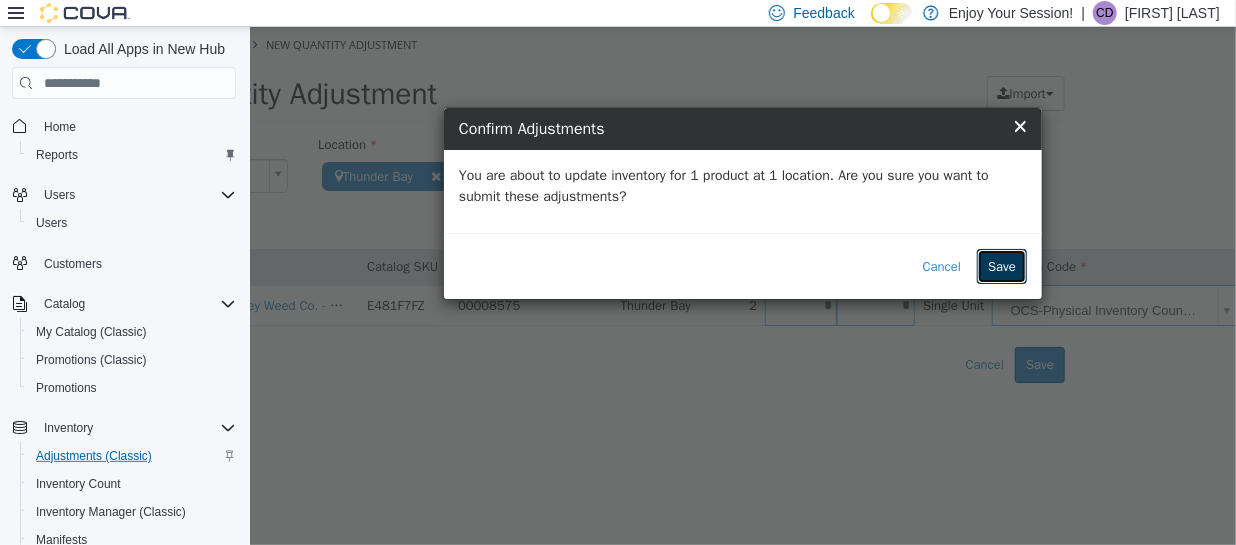 click on "Save" at bounding box center [1001, 267] 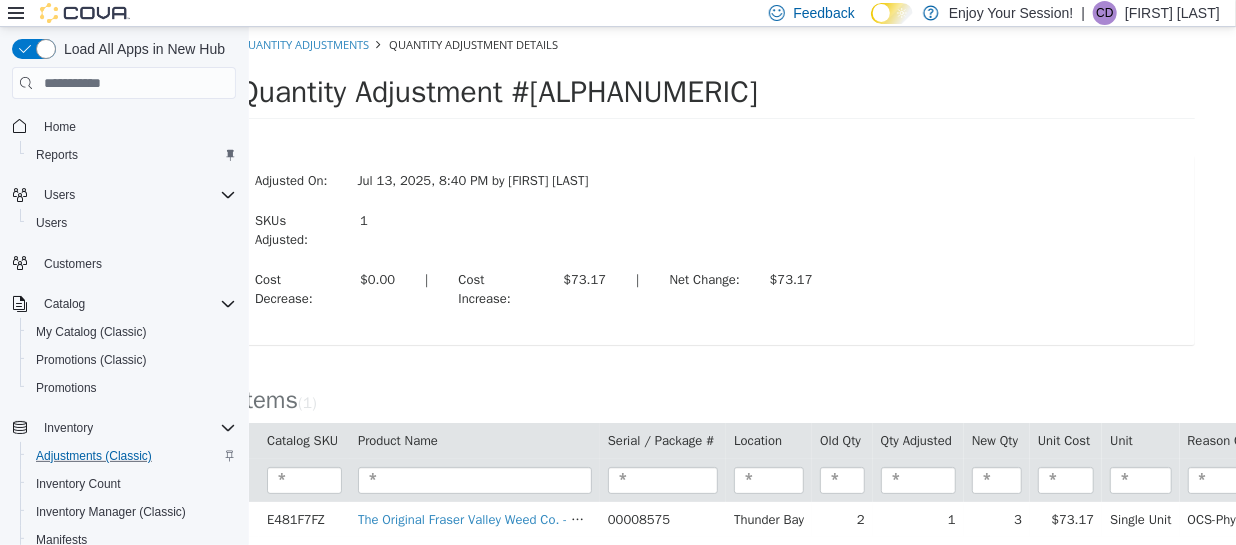 scroll, scrollTop: 0, scrollLeft: 0, axis: both 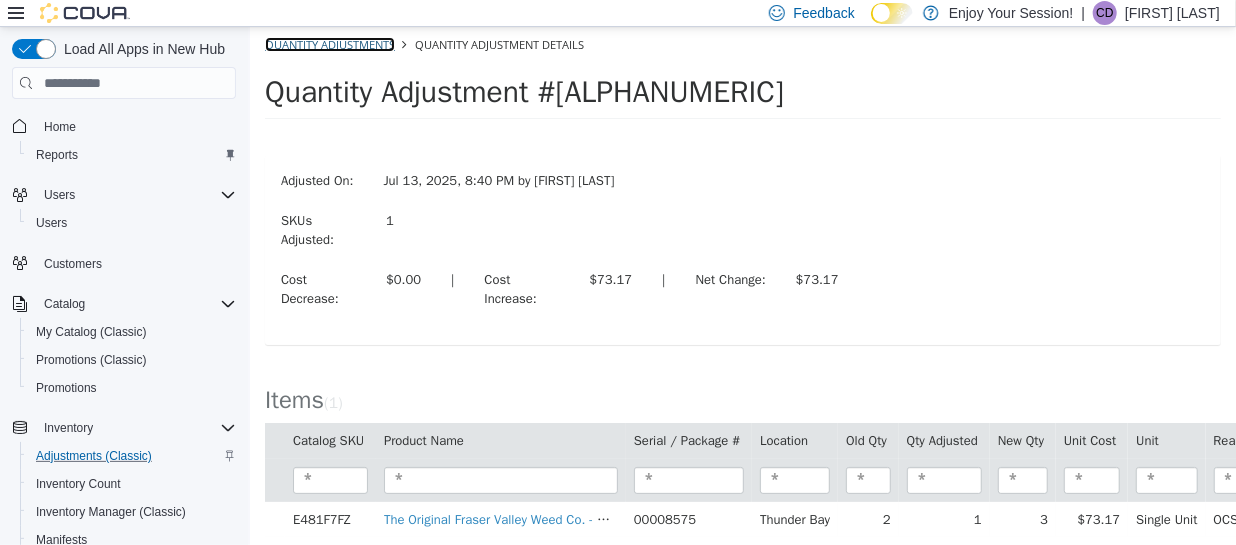click on "Quantity Adjustments" at bounding box center (329, 44) 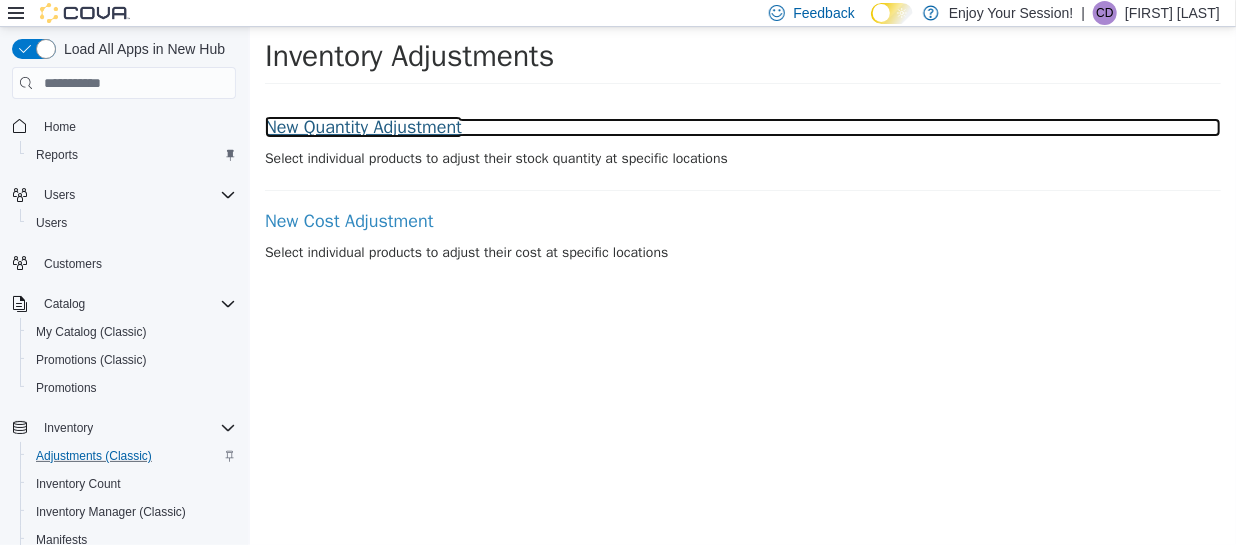 click on "New Quantity Adjustment" at bounding box center [742, 128] 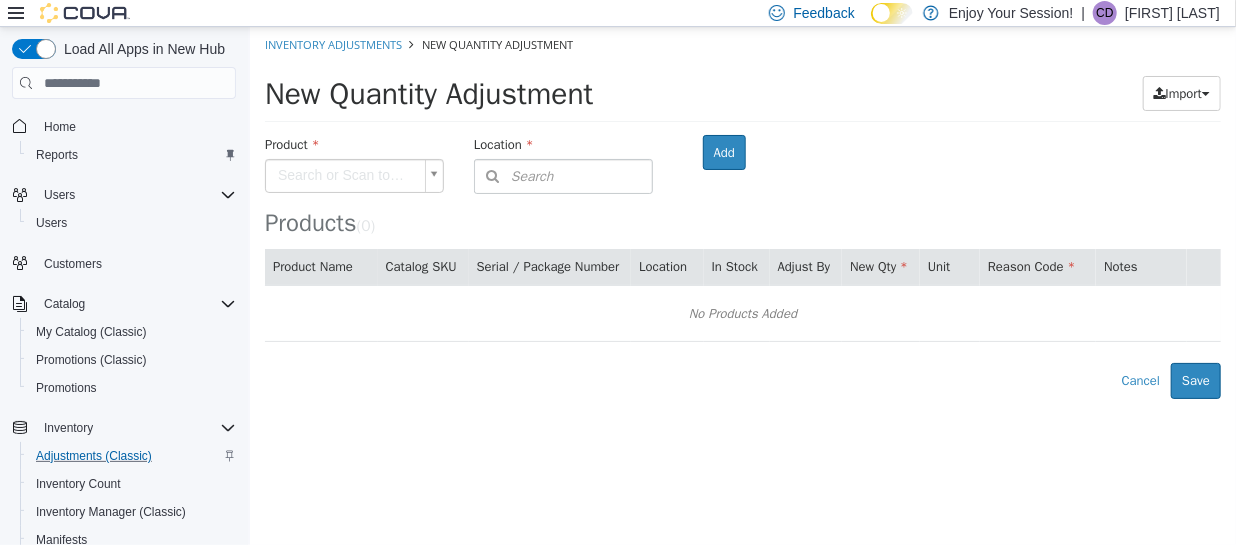 click on "×
The adjustment request was successfully processed.
Inventory Adjustments
New Quantity Adjustment
New Quantity Adjustment
Import  Inventory Export (.CSV) Package List (.TXT)
Product     Search or Scan to Add Product                             Location Search Type 3 or more characters or browse       Enjoy Your Session!     (58)         Albion             Aurora             Binbrook             Brantford             Brockville             Carlisle             Cobourg             Dundurn             Elliot Lake             Goulais             Hespeler             Humberlea             Keswick             Kincardine             Kitchener - Doon             Kitchener - Highland             Laurelwood             London             London North             Mohawk             Nickel City - Sudbury             North York             Orillia             Oshawa             Ottawa             Peterborough             Porcupine" at bounding box center [742, 213] 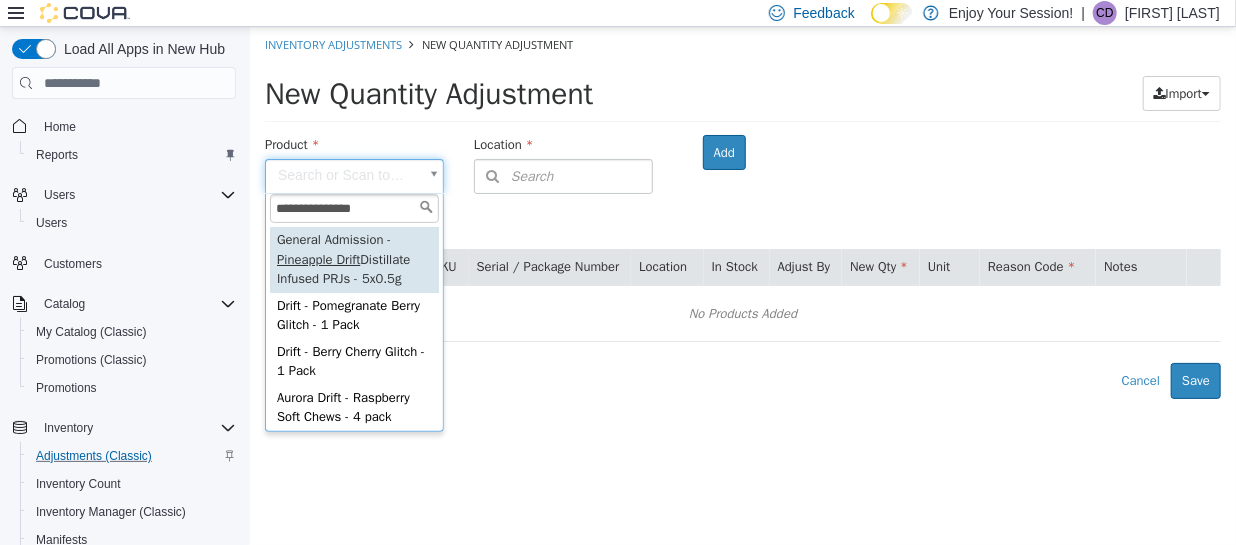 type on "**********" 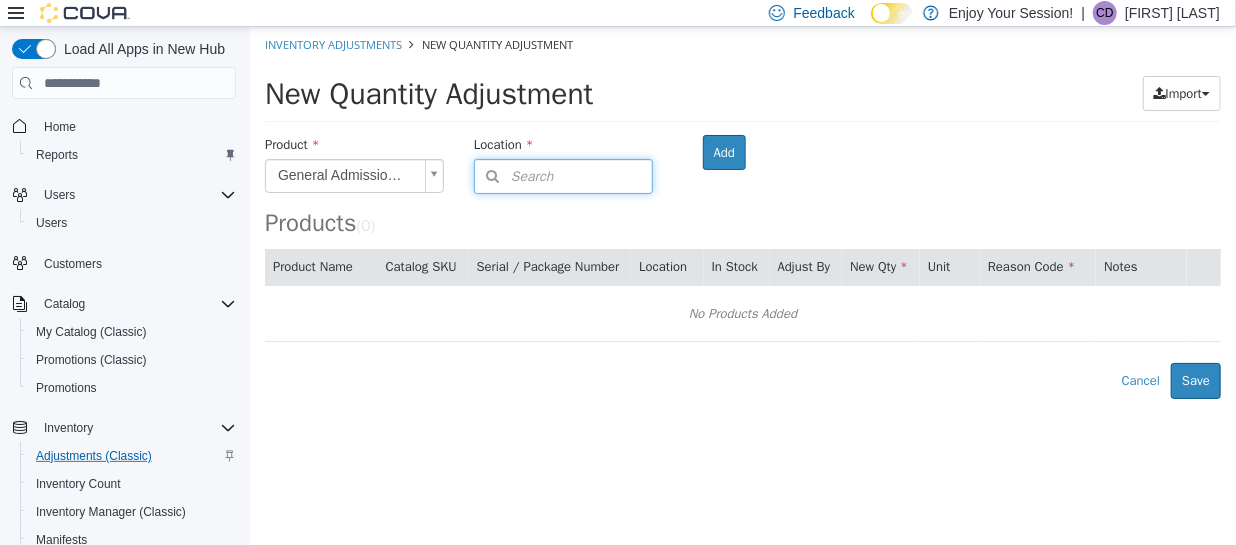 click on "Search" at bounding box center (513, 176) 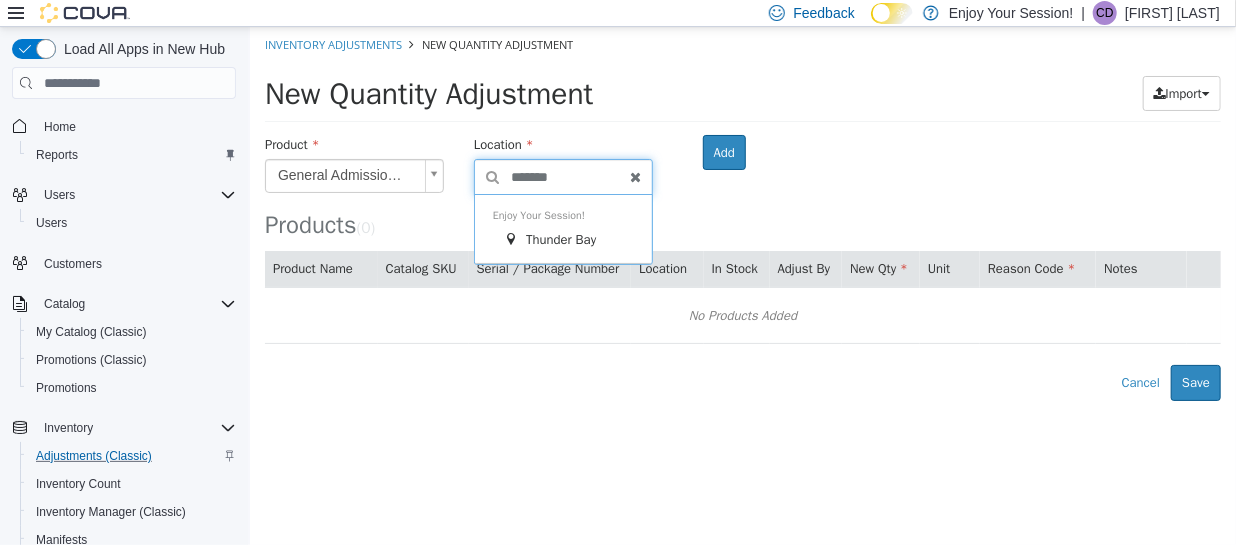 type on "*******" 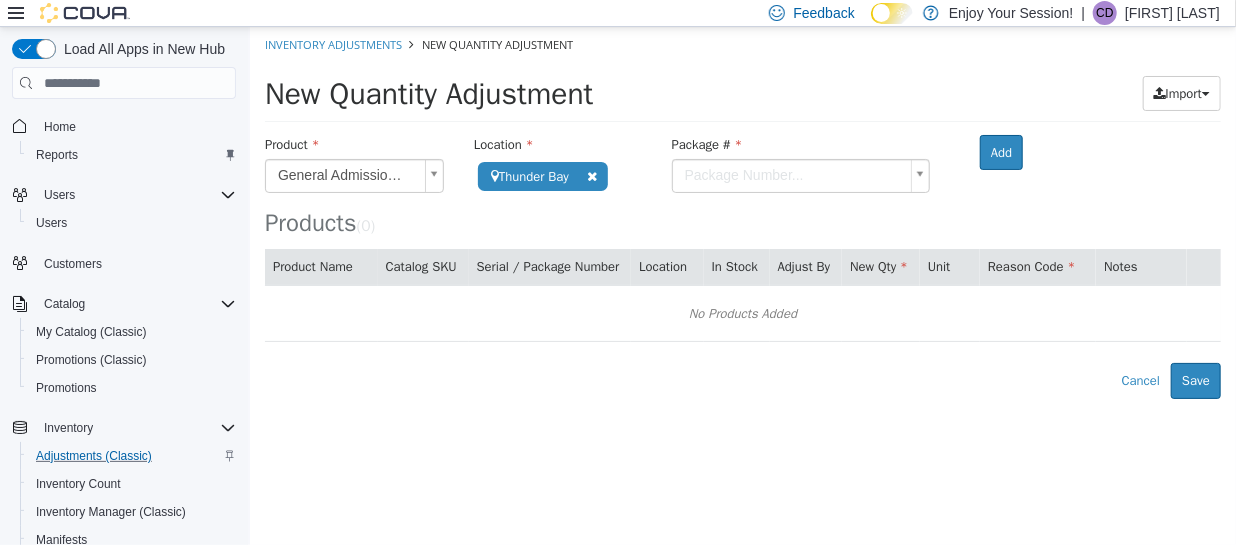 click on "Export Thunder Bay Inventory" at bounding box center (742, 213) 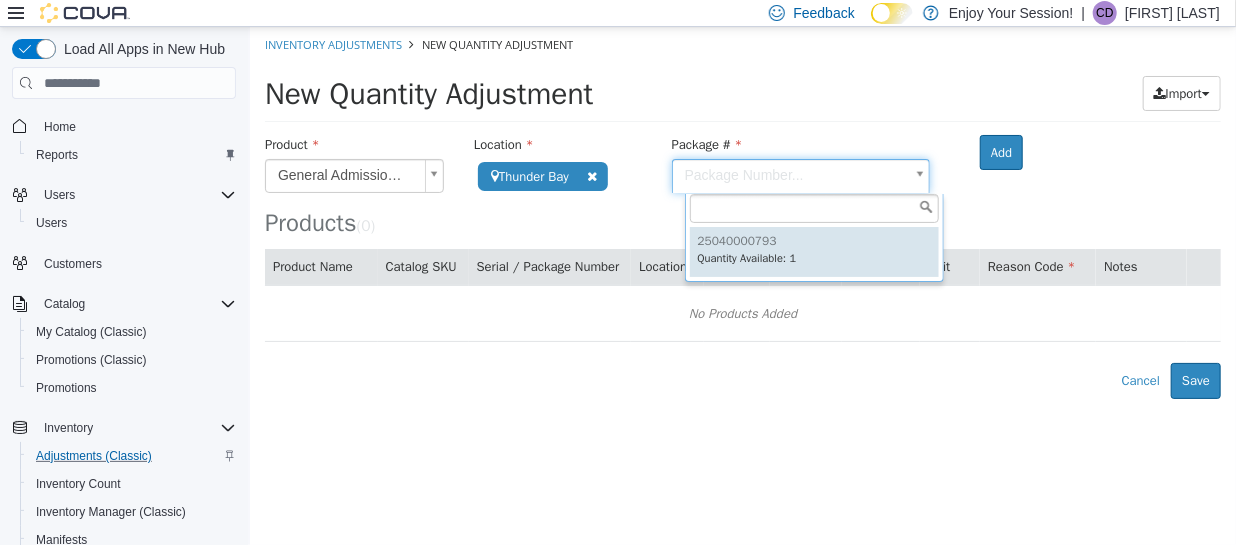type on "**********" 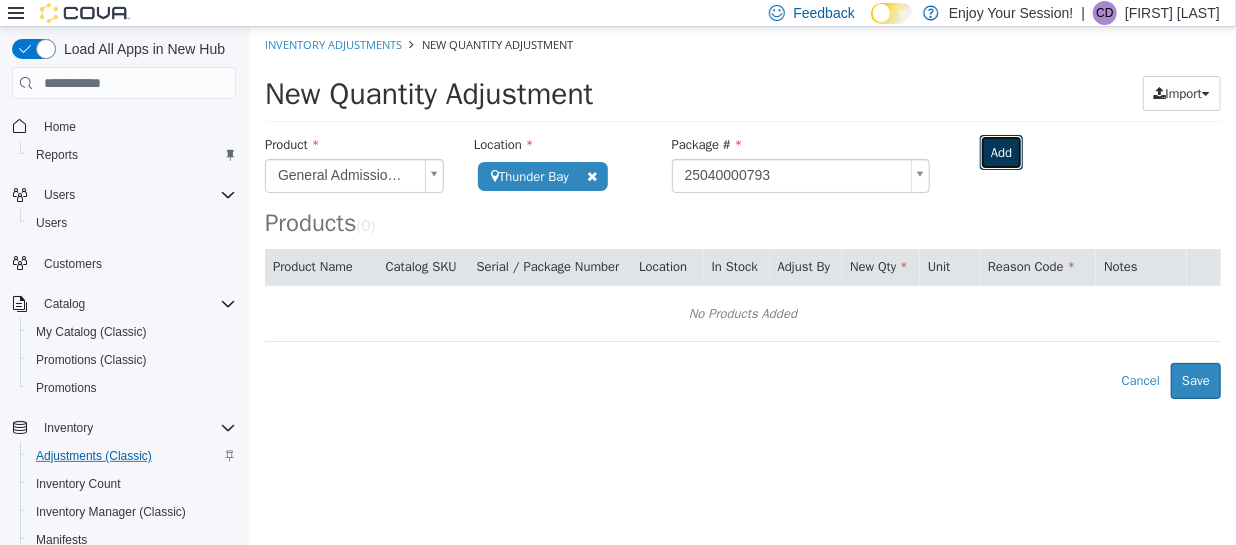 click on "Add" at bounding box center (1000, 153) 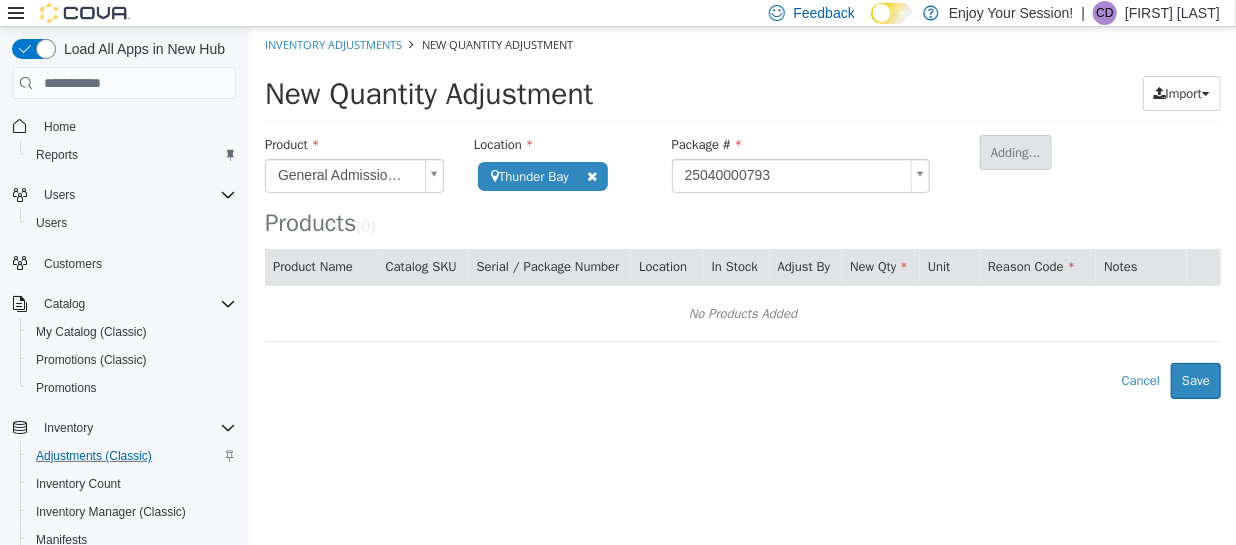 type 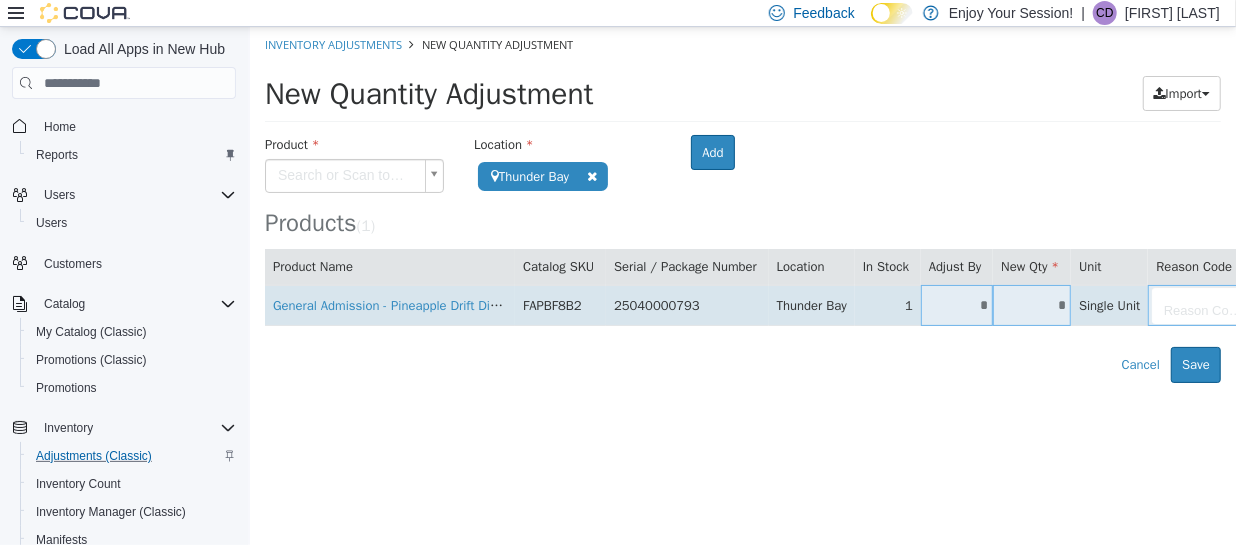click on "*" at bounding box center [1031, 305] 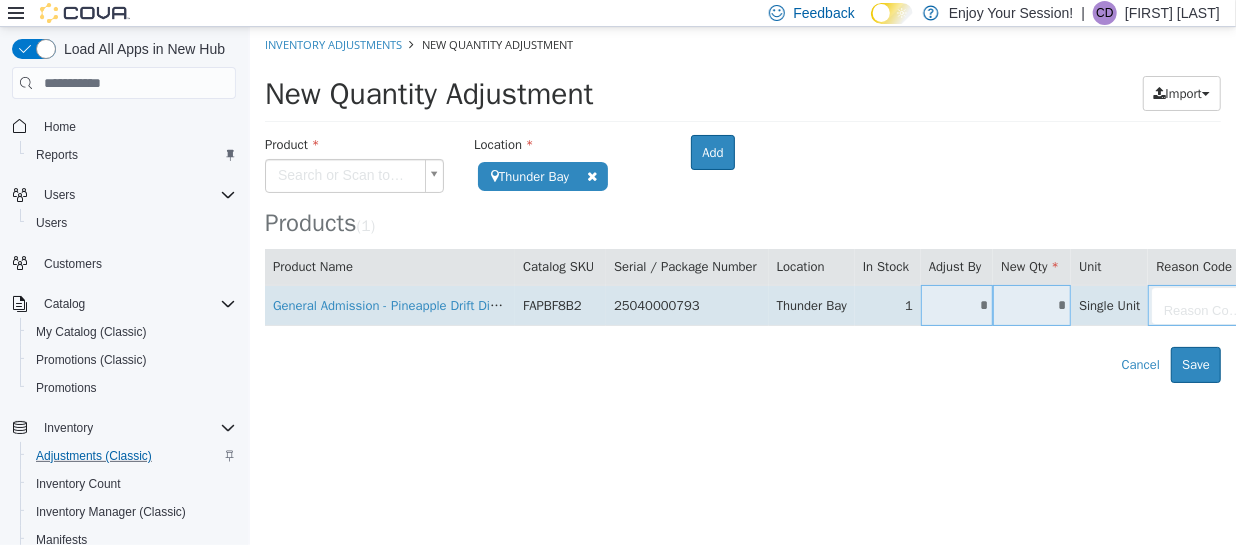 type on "*" 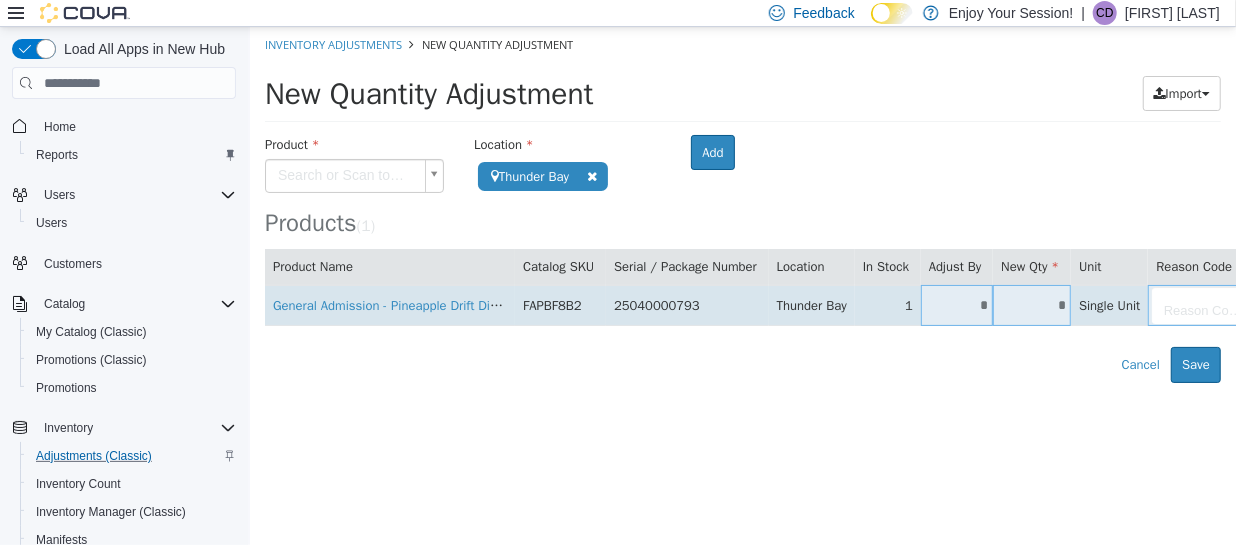 type on "**" 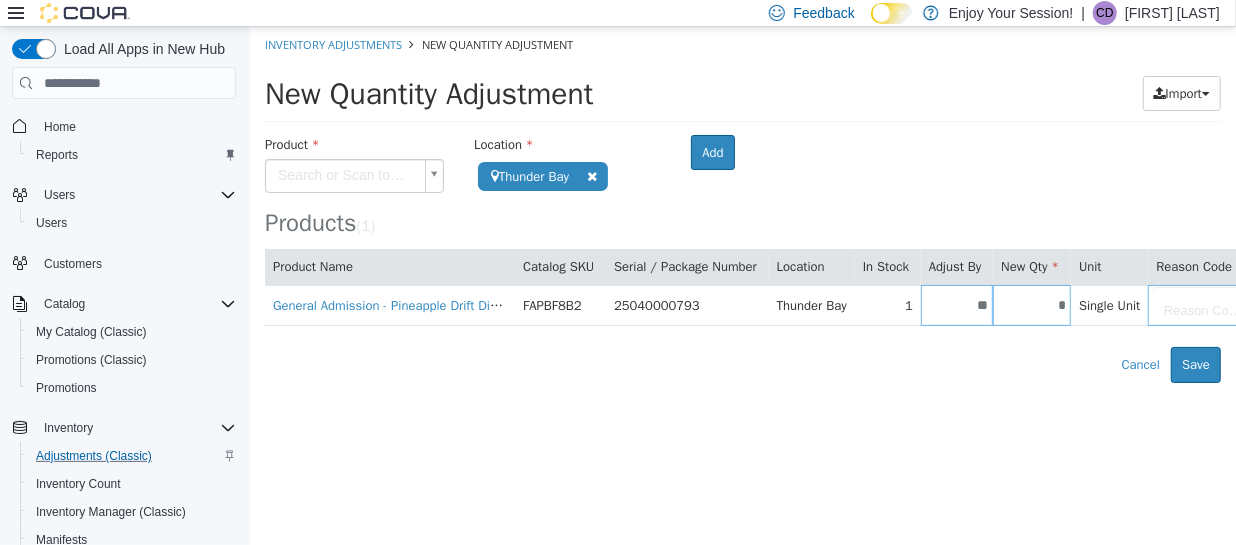 click on "**********" at bounding box center [742, 205] 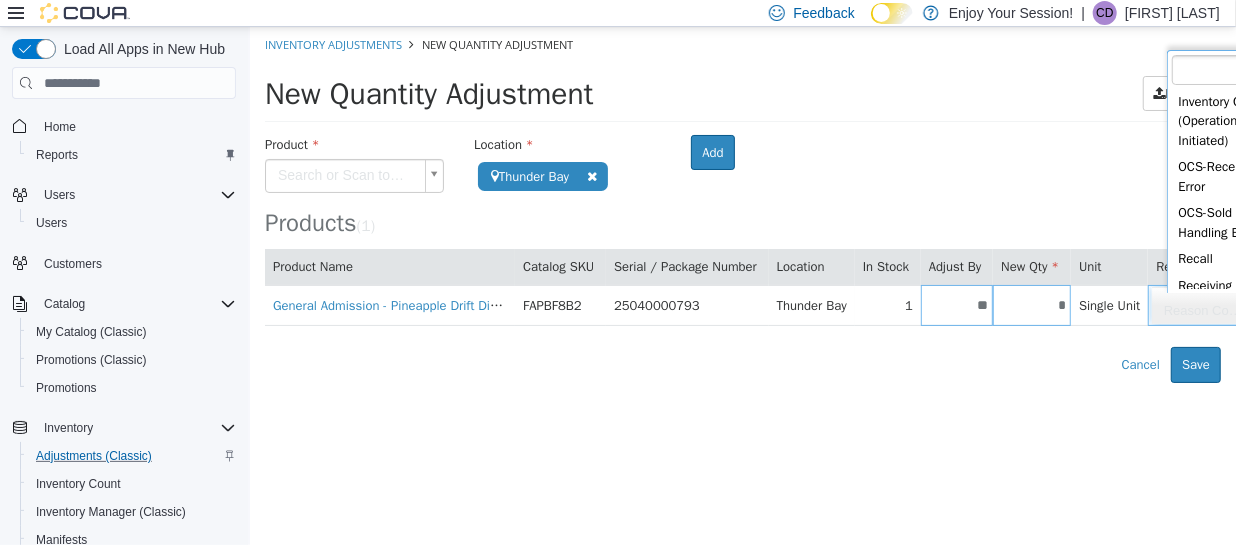 scroll, scrollTop: 342, scrollLeft: 0, axis: vertical 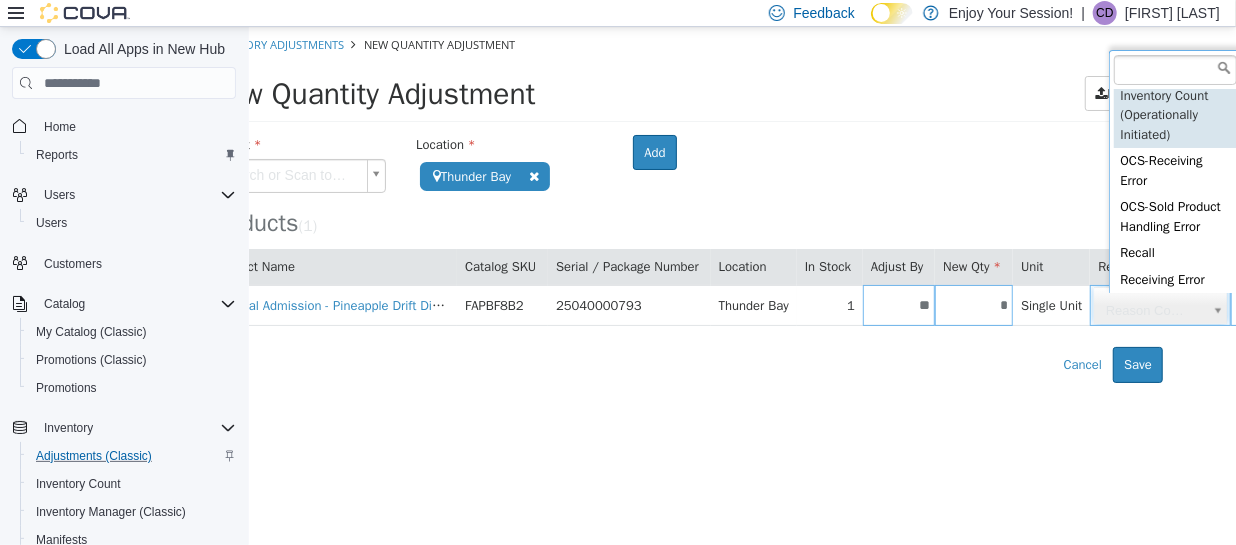 type on "**********" 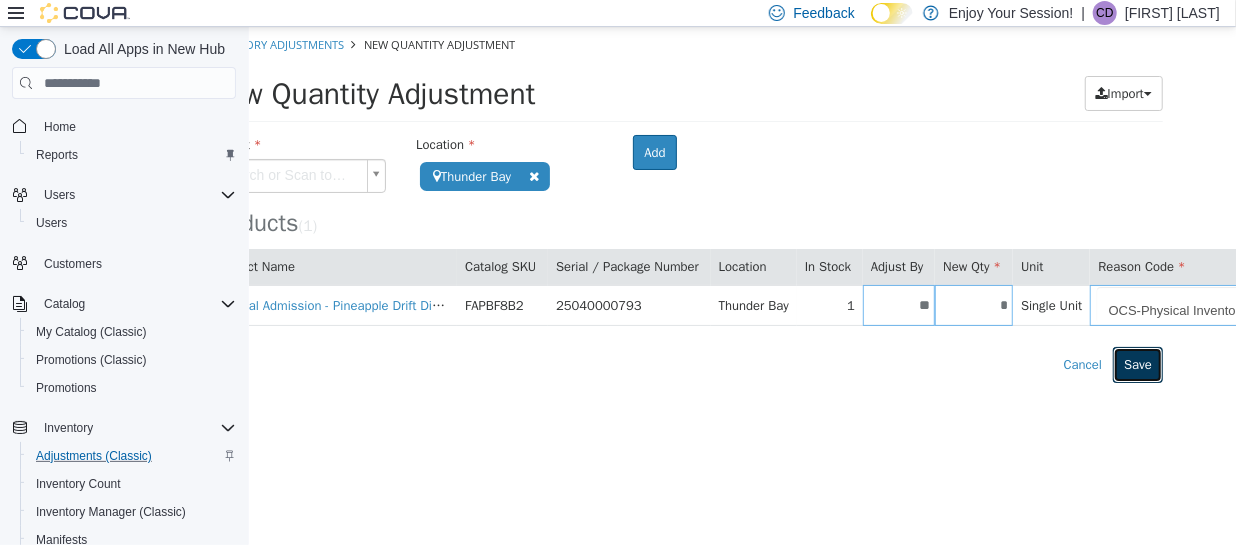 click on "Save" at bounding box center [1137, 365] 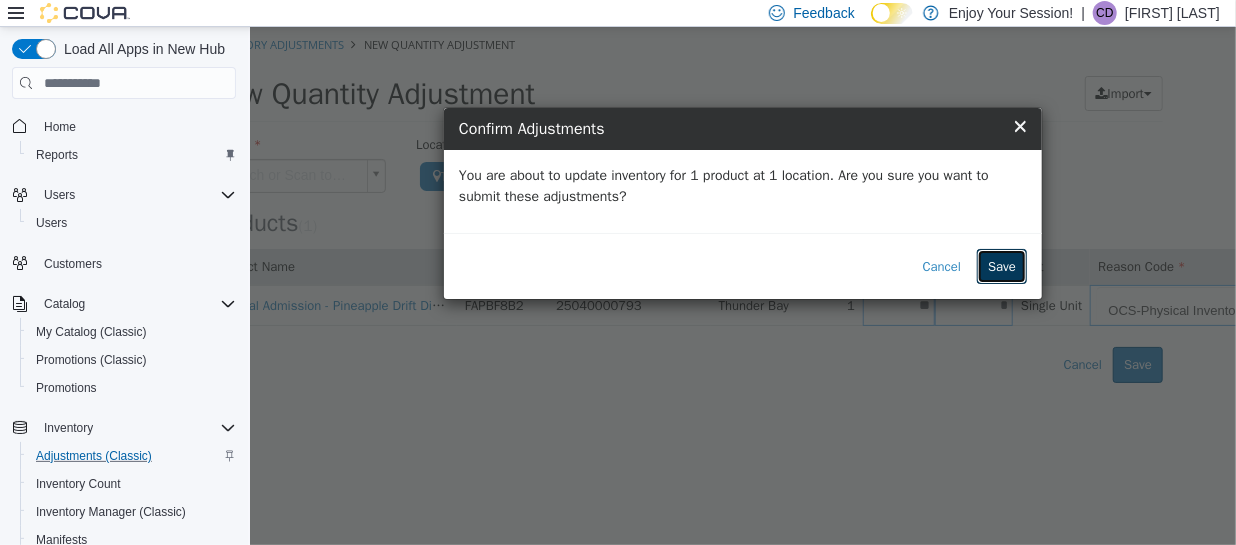 click on "Save" at bounding box center [1001, 267] 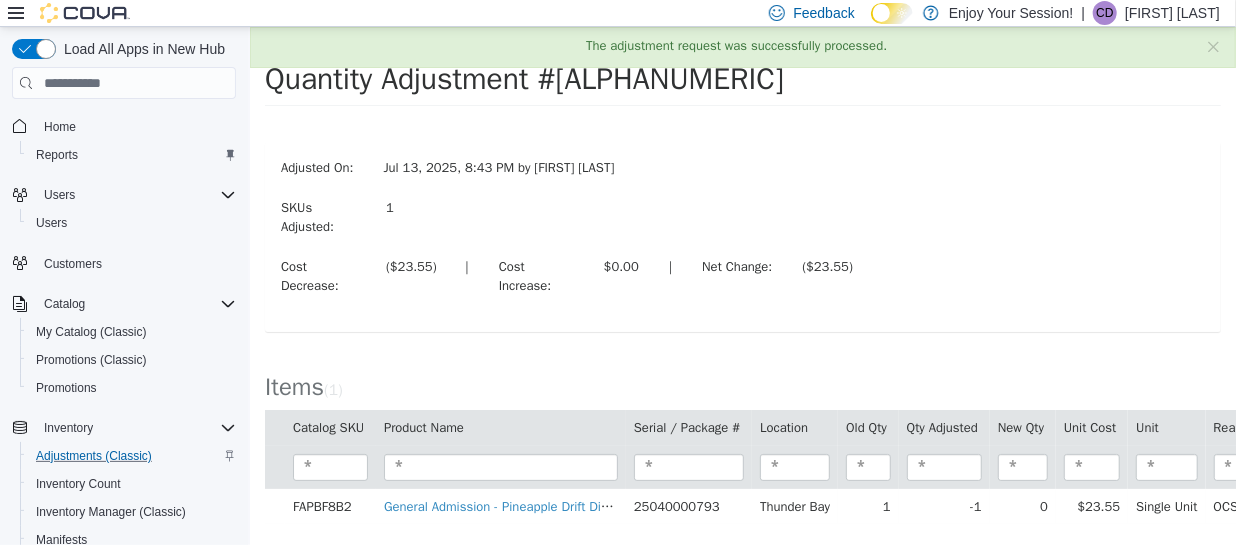 scroll, scrollTop: 0, scrollLeft: 0, axis: both 